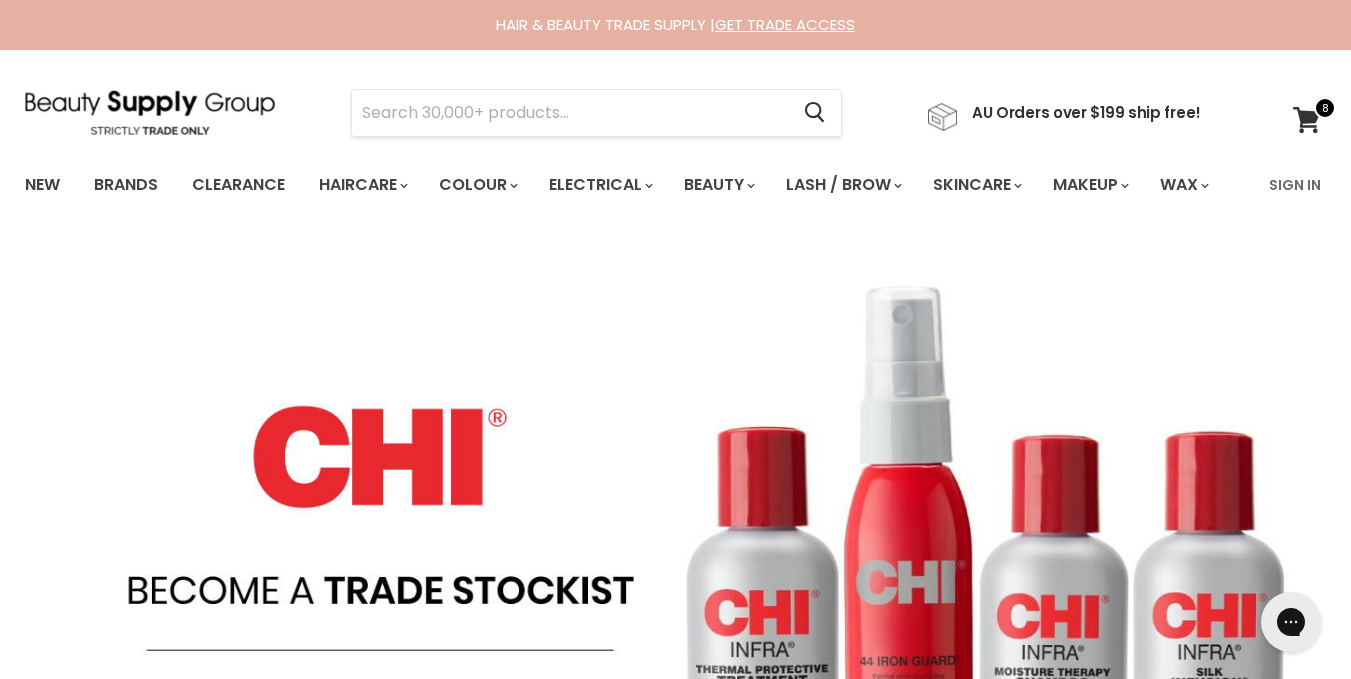 scroll, scrollTop: 0, scrollLeft: 0, axis: both 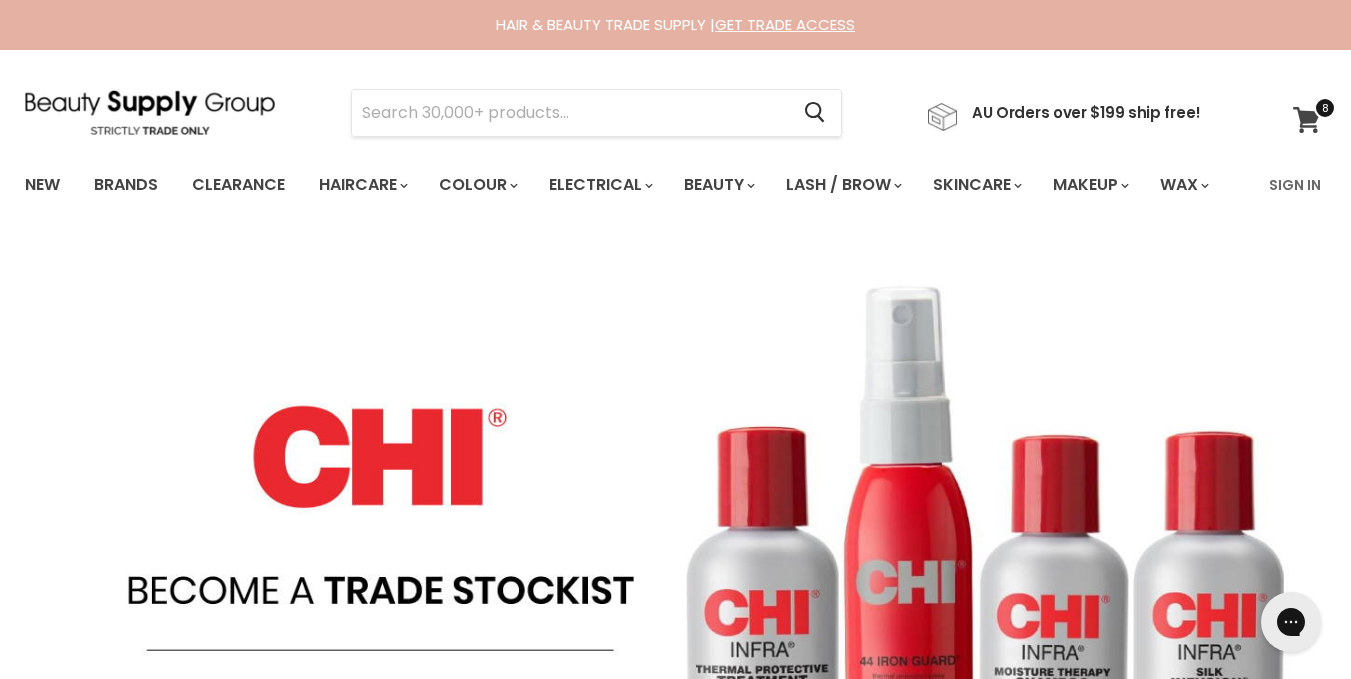 click 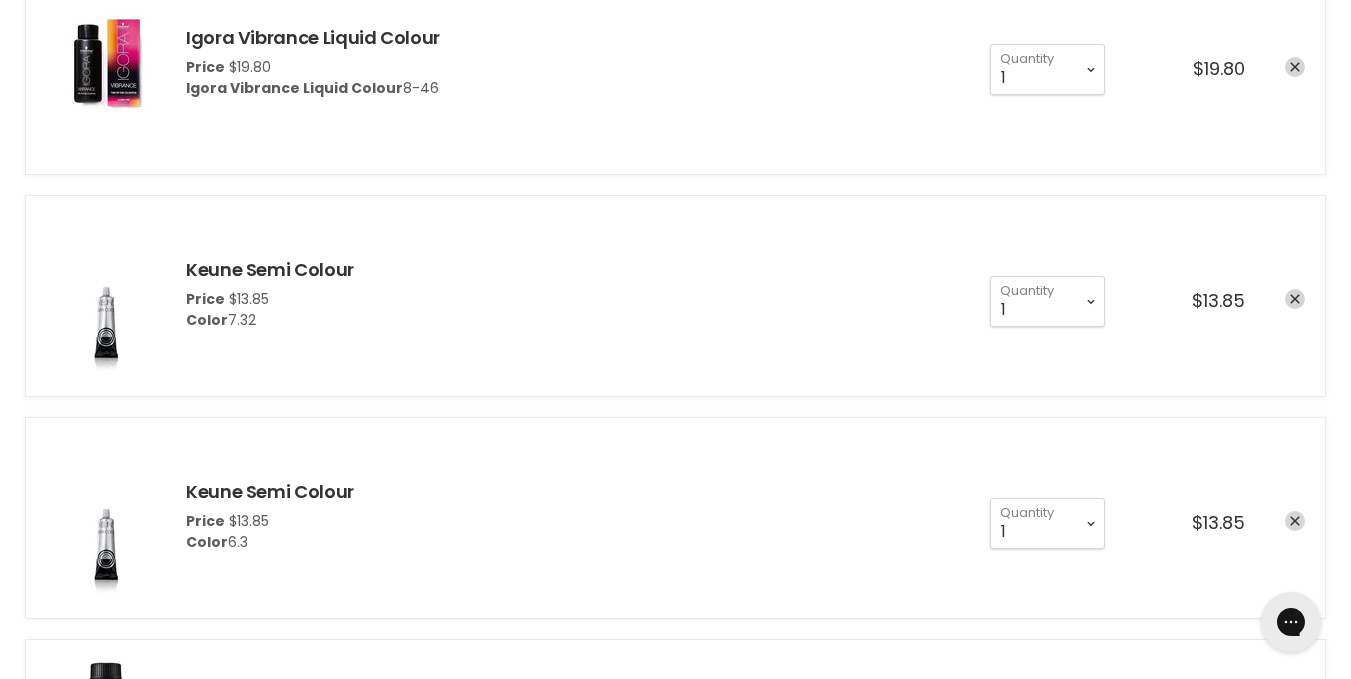 scroll, scrollTop: 400, scrollLeft: 0, axis: vertical 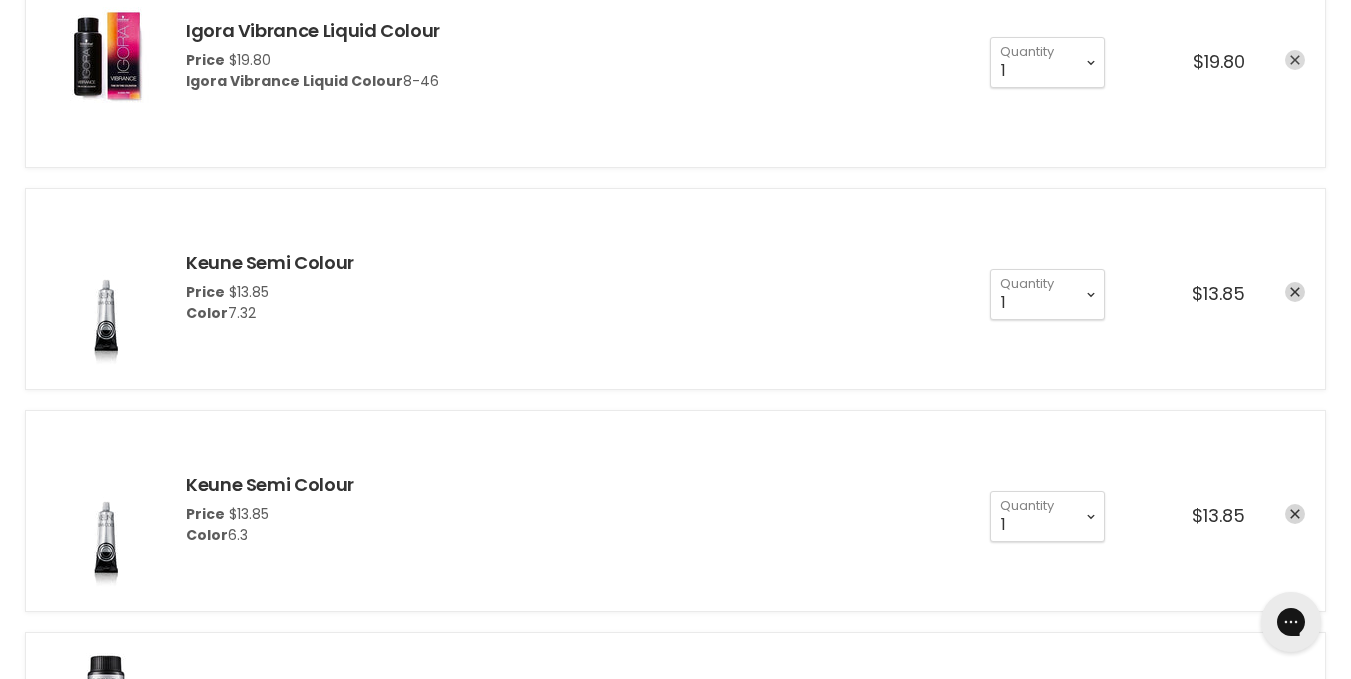 click 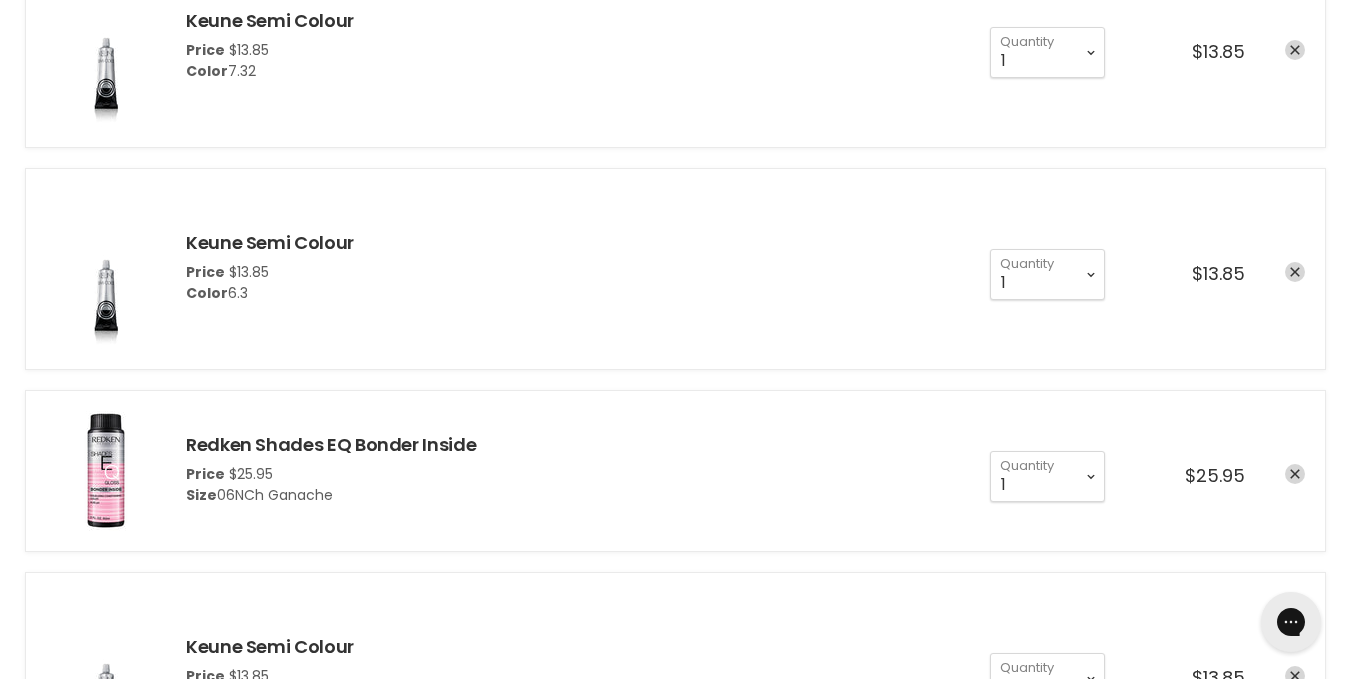scroll, scrollTop: 0, scrollLeft: 0, axis: both 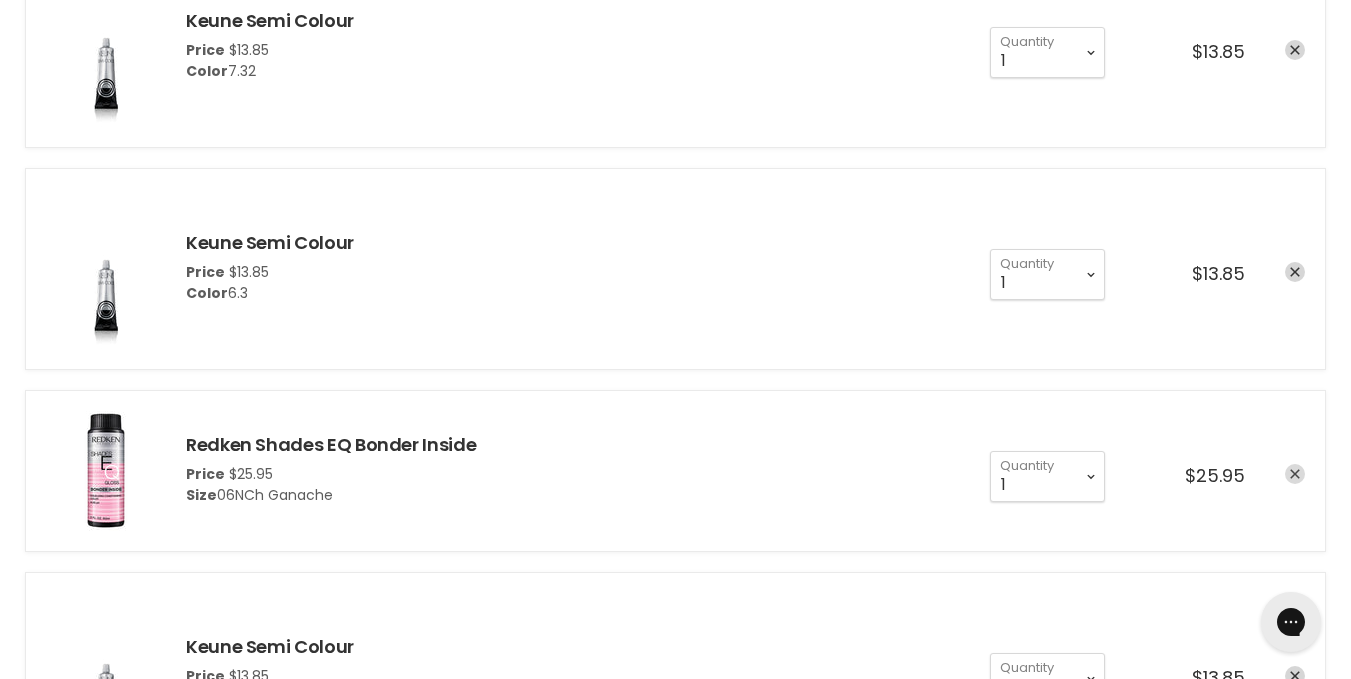 click 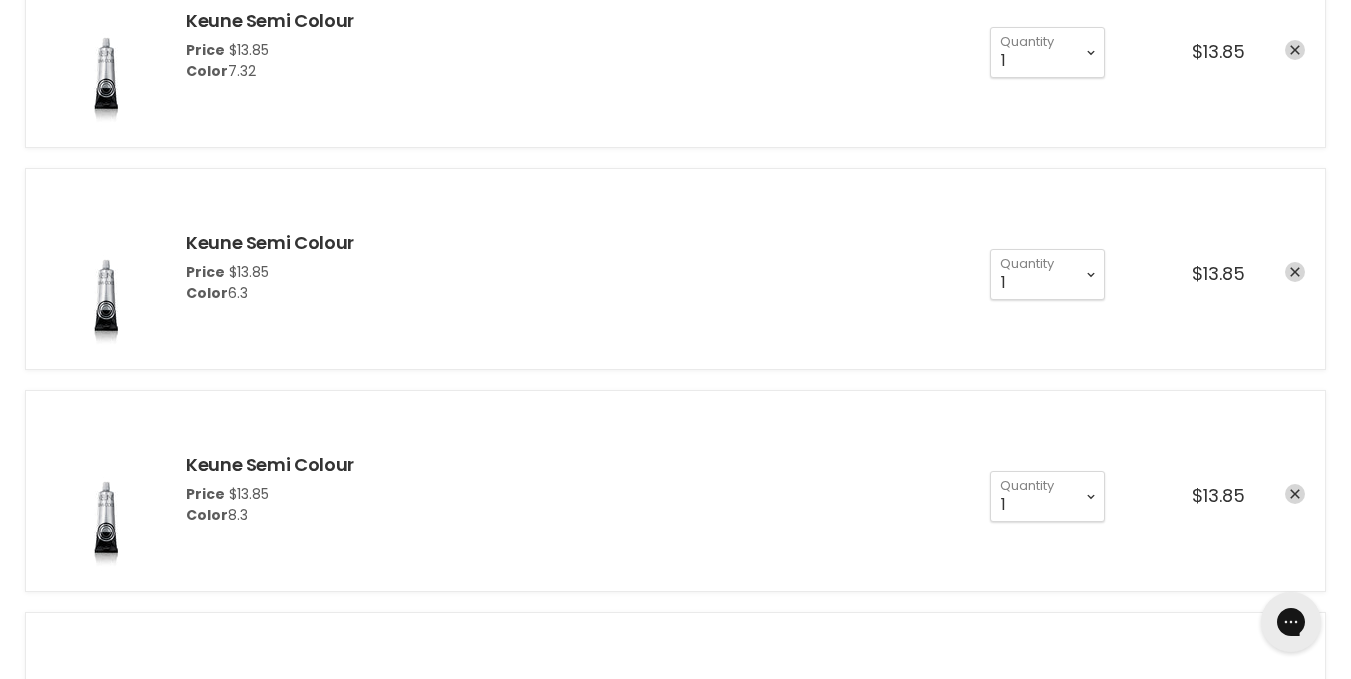 scroll, scrollTop: 0, scrollLeft: 0, axis: both 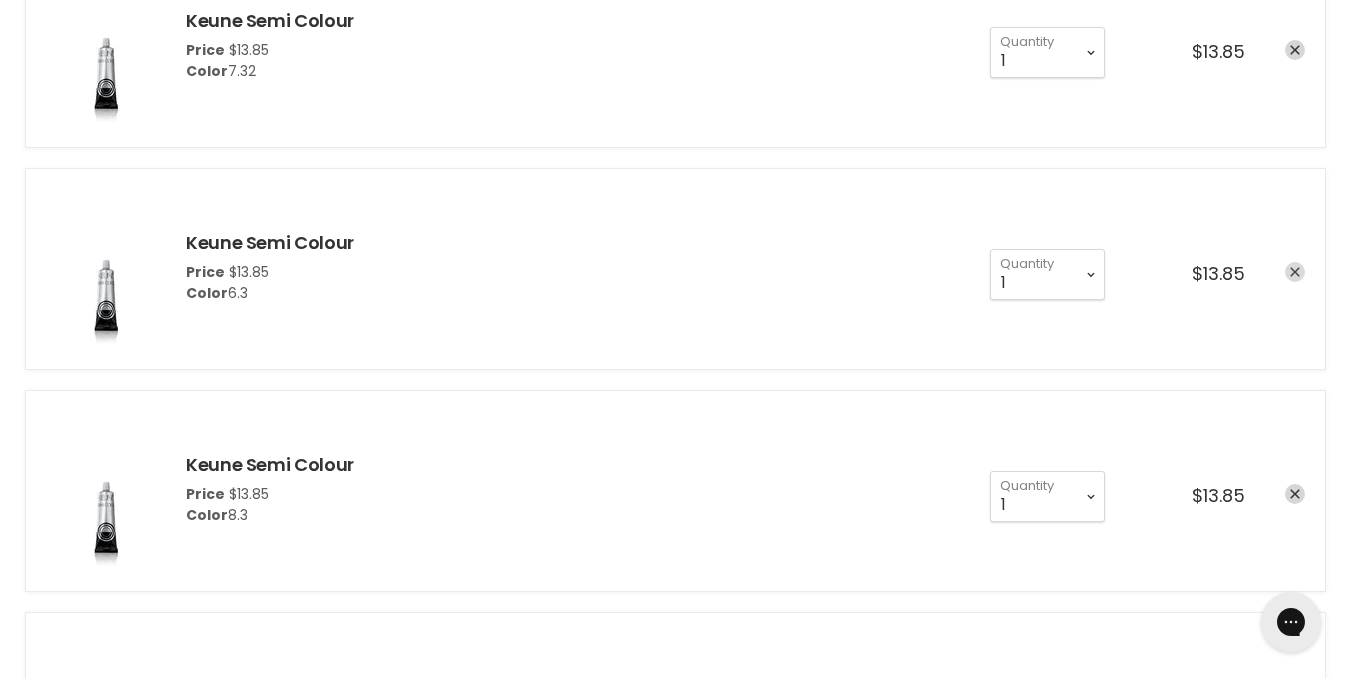 click 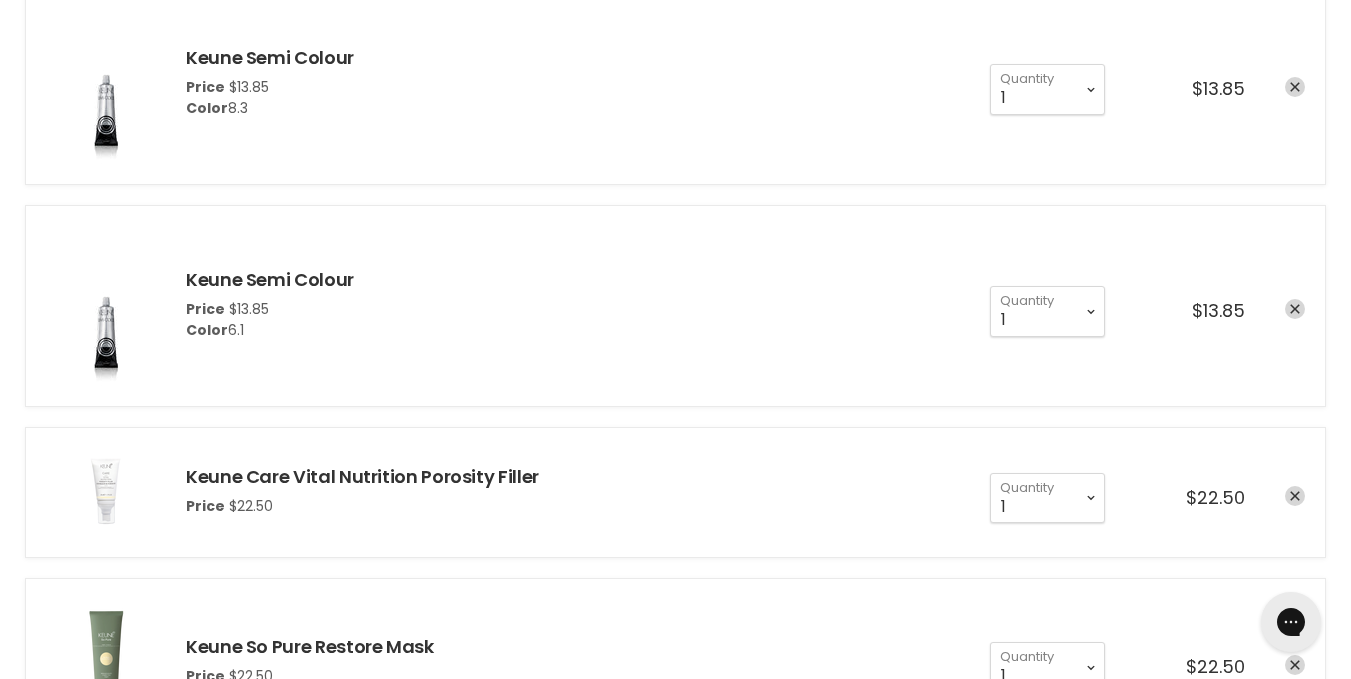 scroll, scrollTop: 840, scrollLeft: 0, axis: vertical 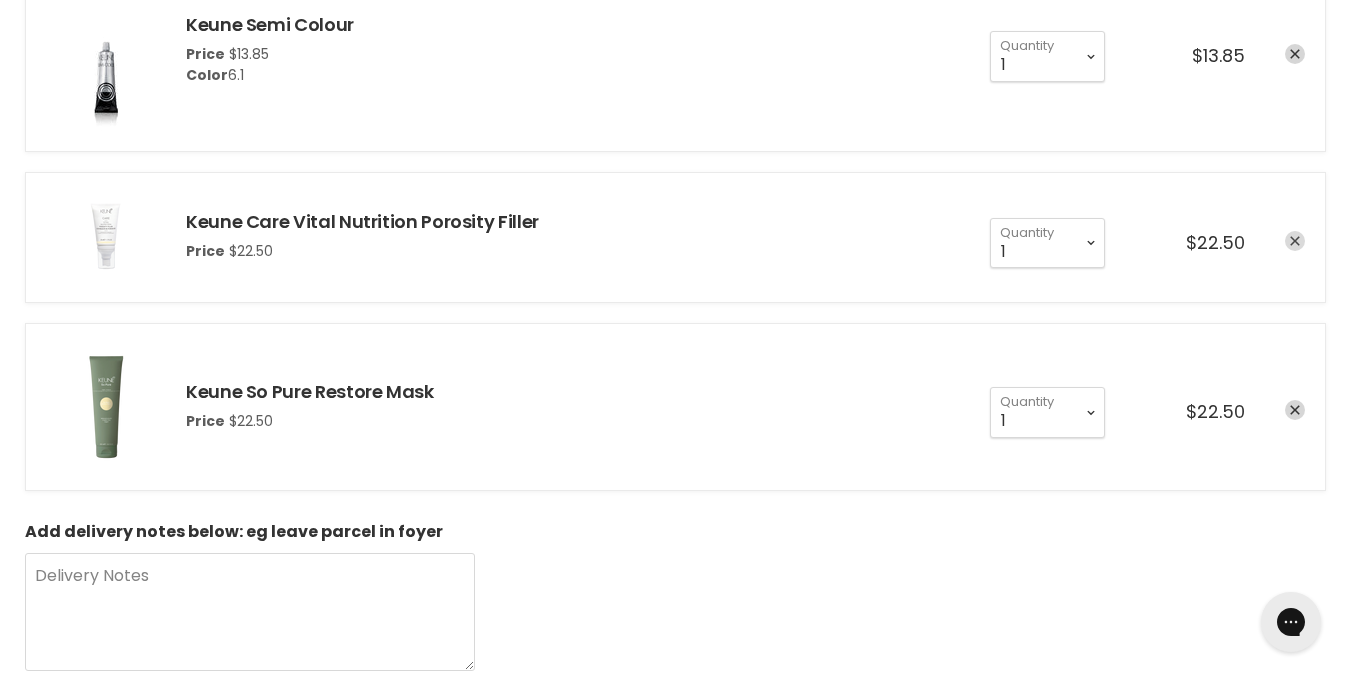 click at bounding box center (1295, 241) 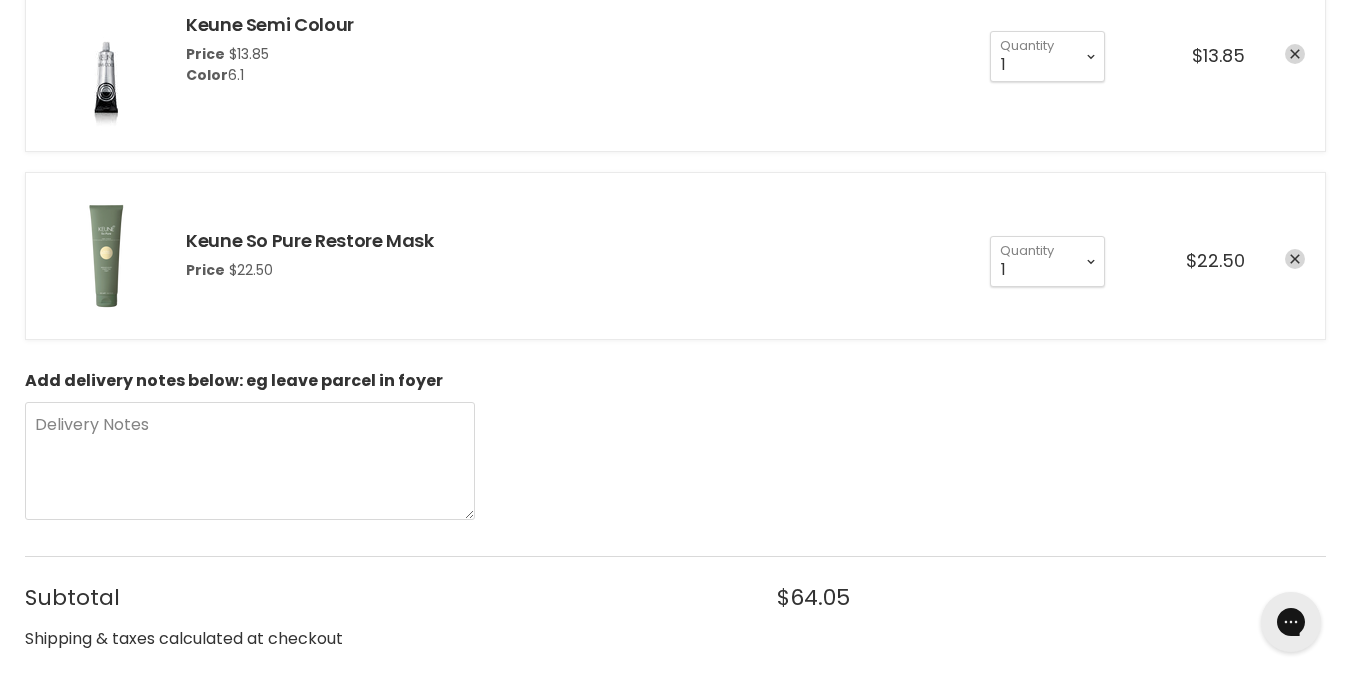 scroll, scrollTop: 0, scrollLeft: 0, axis: both 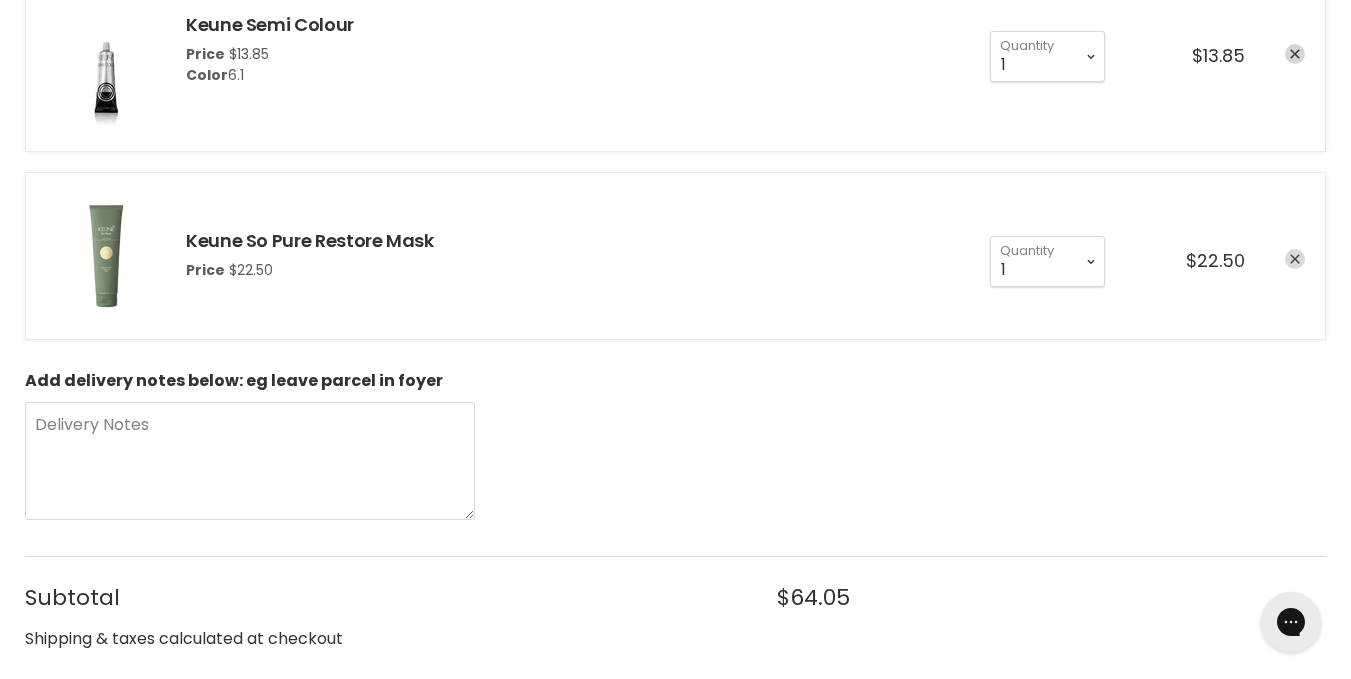 click 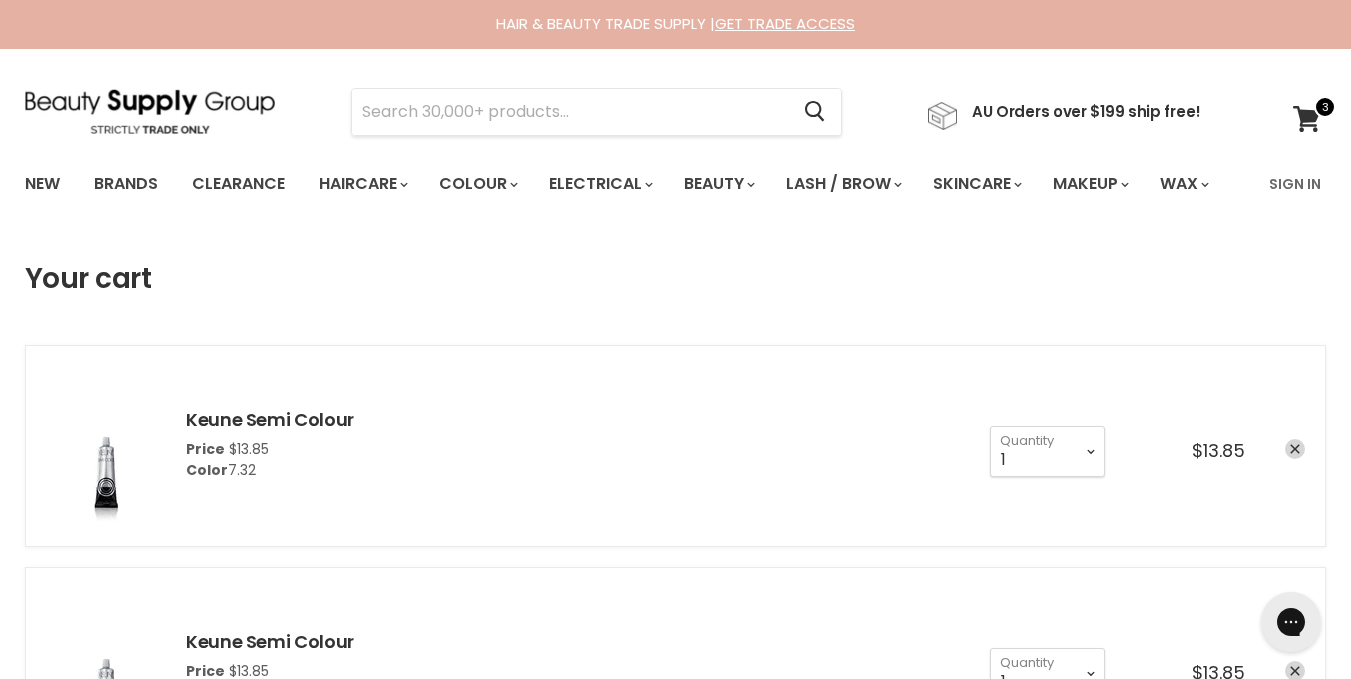 scroll, scrollTop: 0, scrollLeft: 0, axis: both 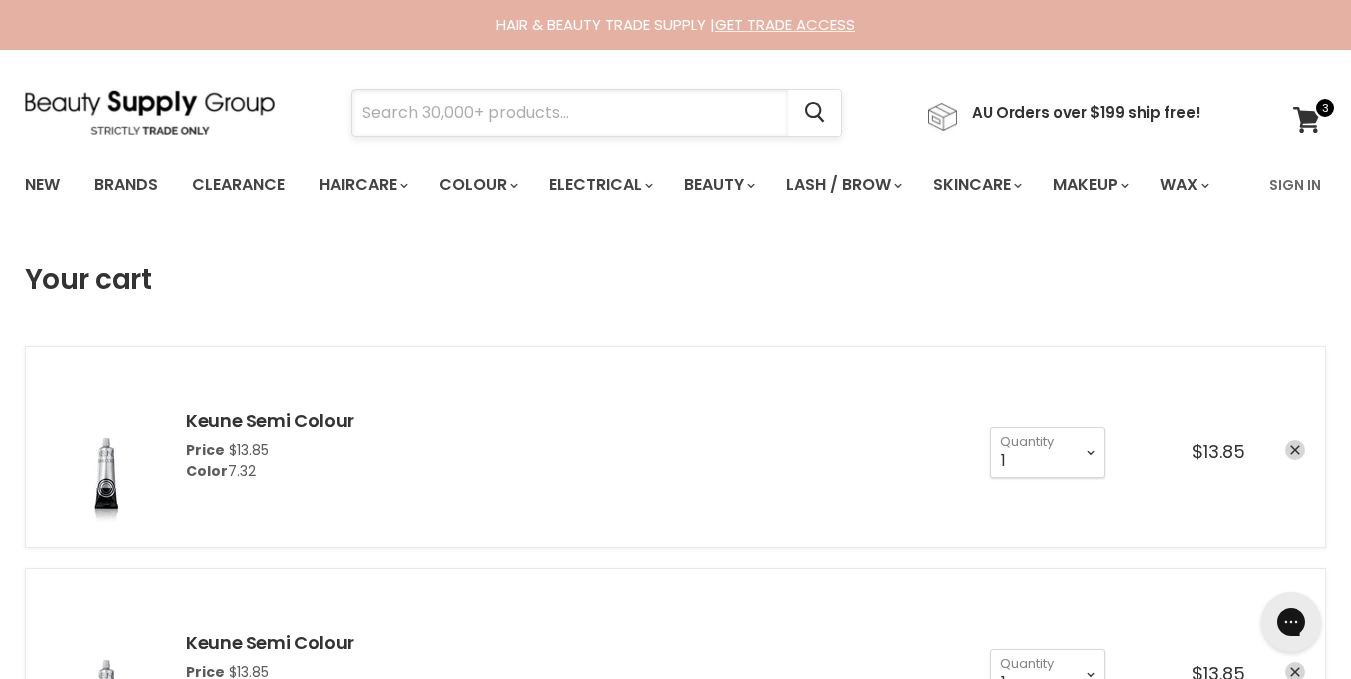click at bounding box center [570, 113] 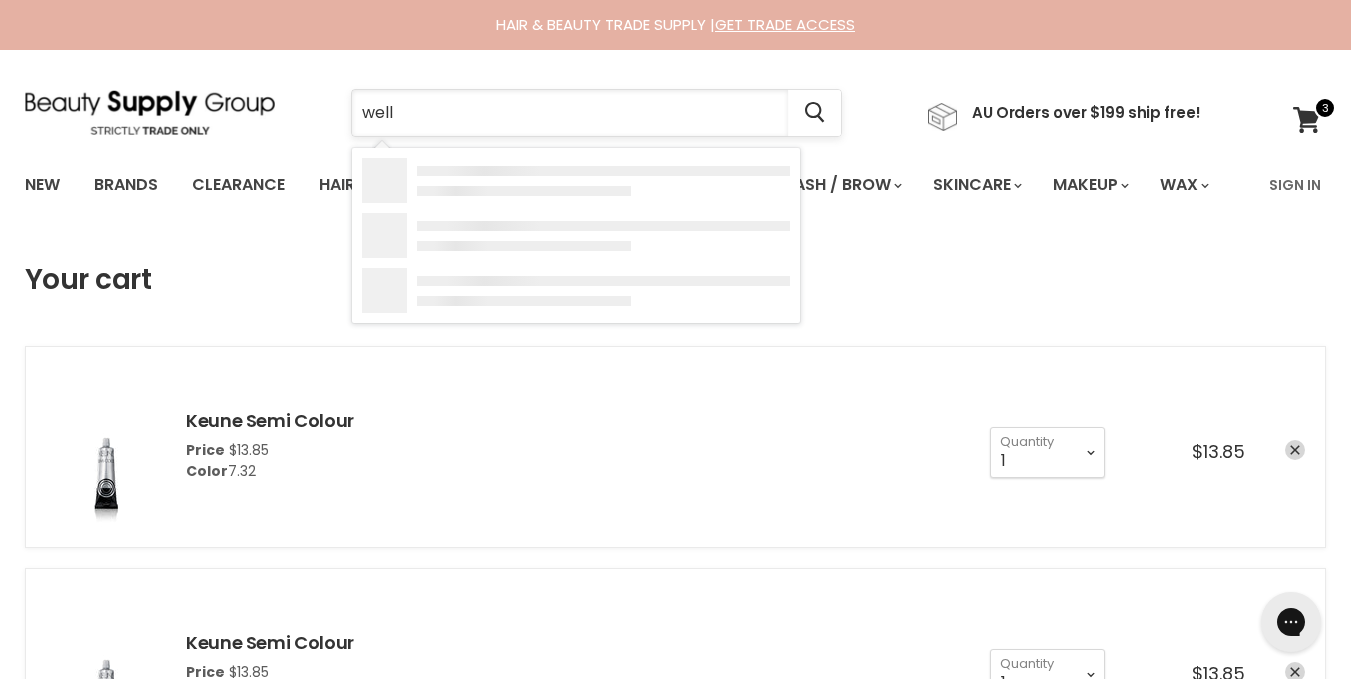 type on "wella" 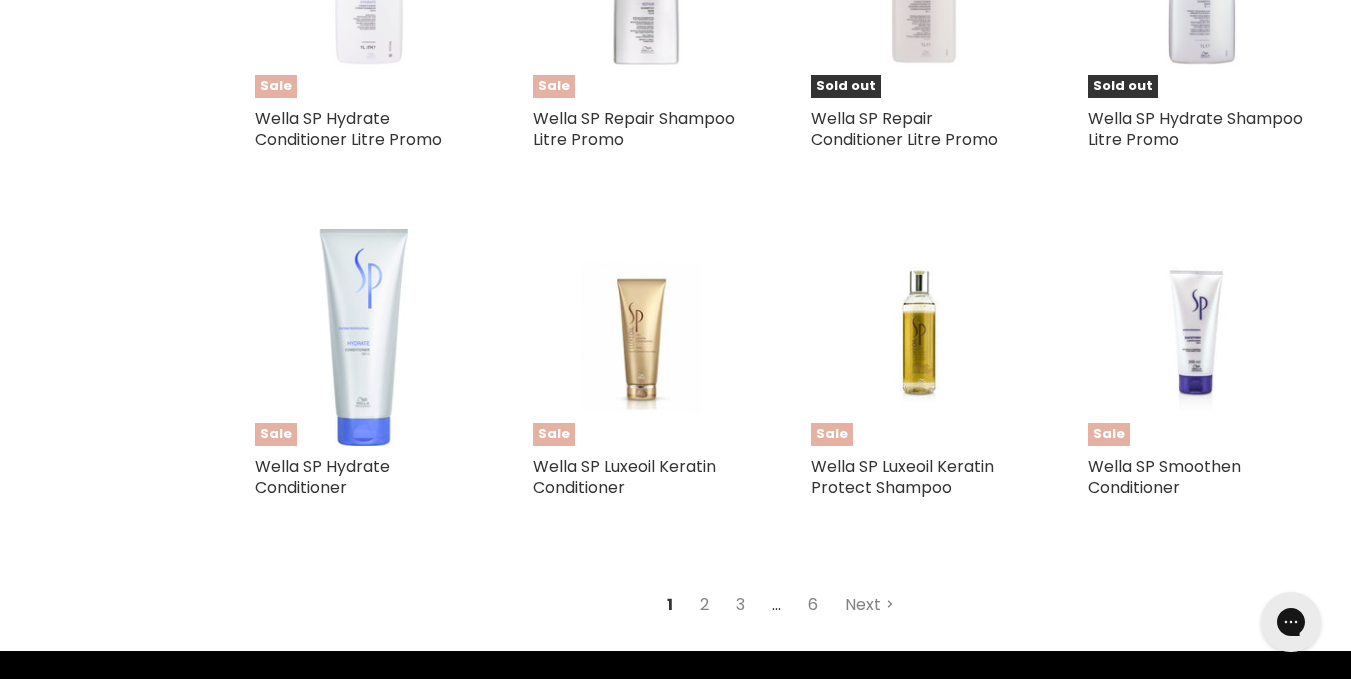 scroll, scrollTop: 2067, scrollLeft: 0, axis: vertical 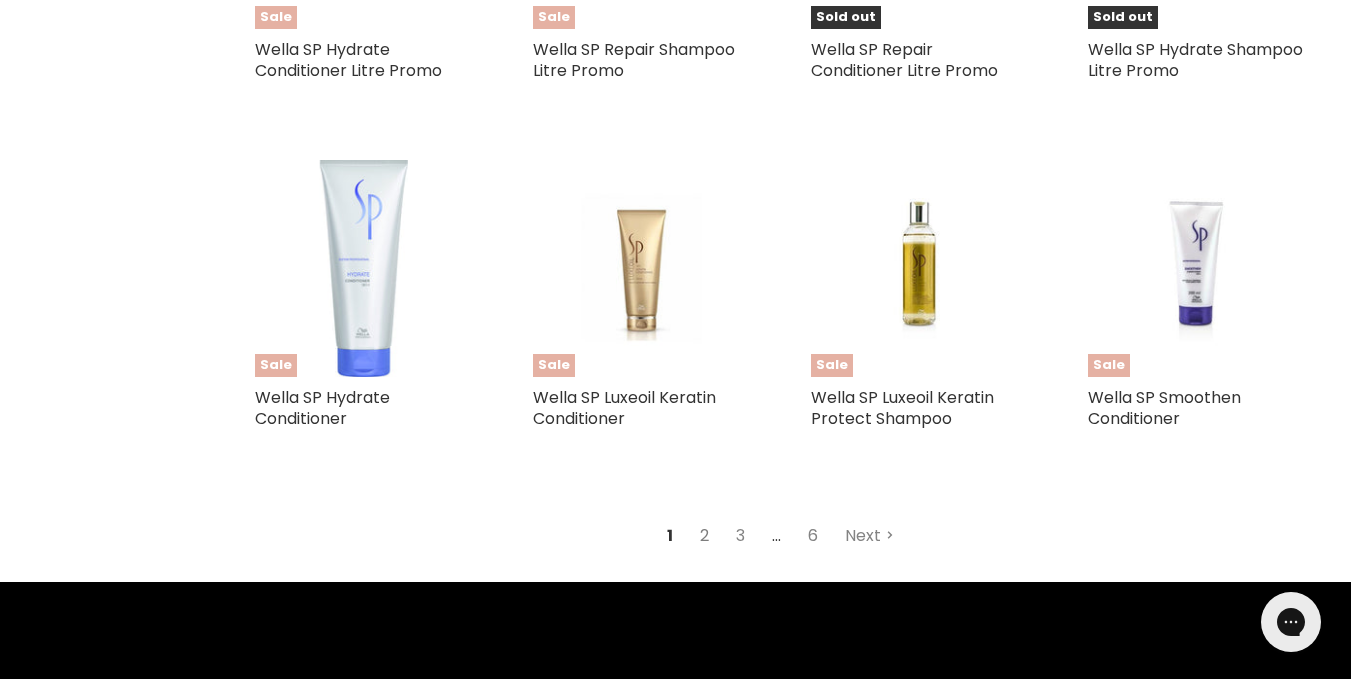 click on "2" at bounding box center (704, 536) 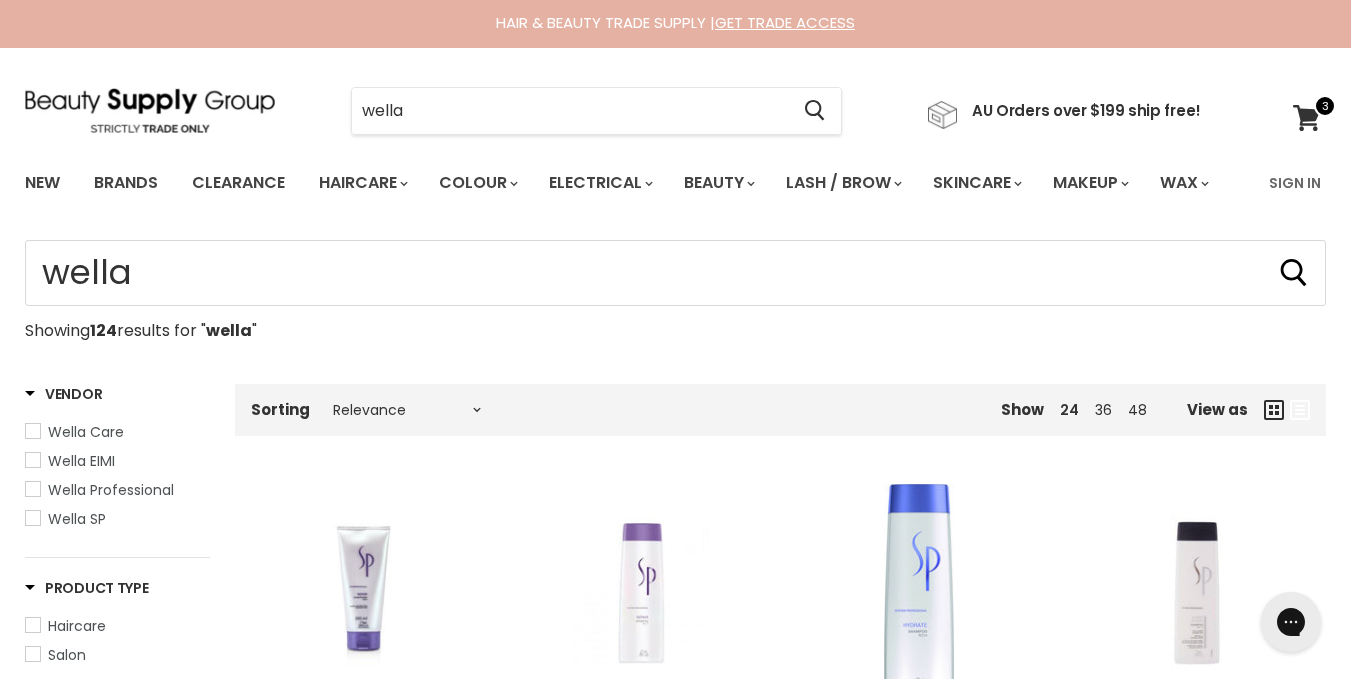 scroll, scrollTop: 0, scrollLeft: 0, axis: both 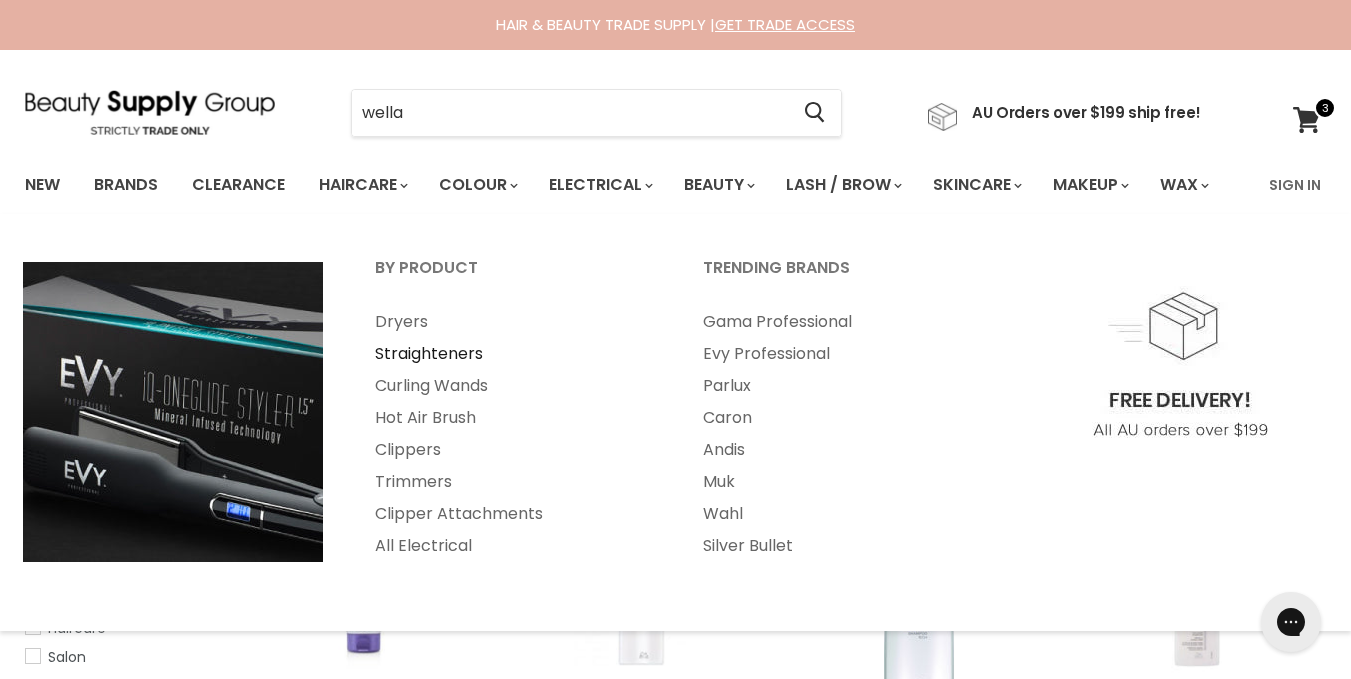 click on "Straighteners" at bounding box center (512, 354) 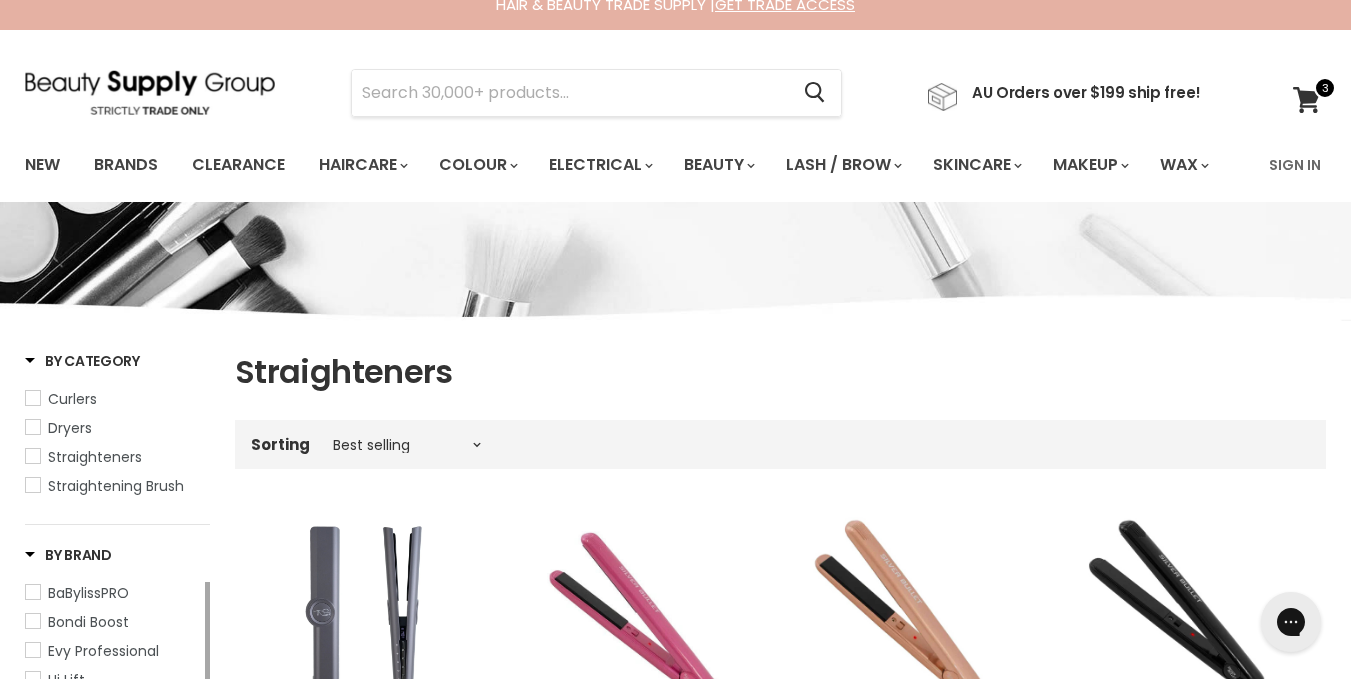 scroll, scrollTop: 0, scrollLeft: 0, axis: both 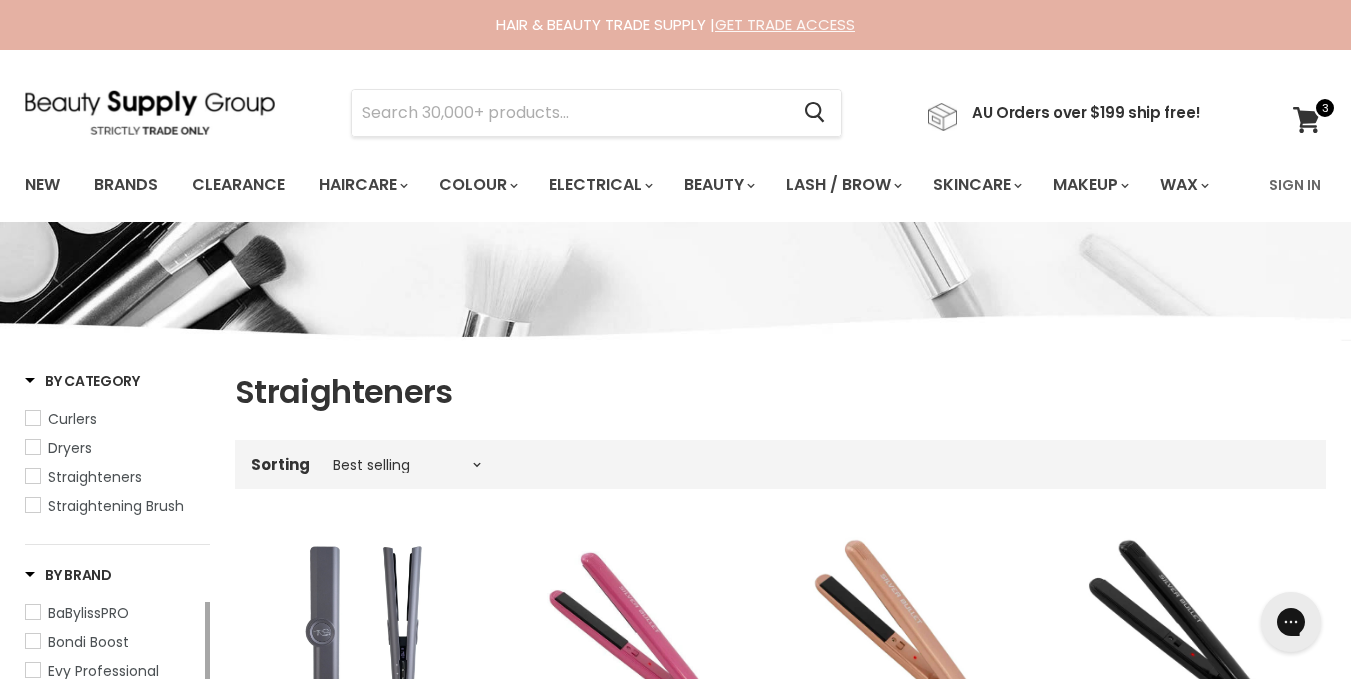 click on "GET TRADE ACCESS" at bounding box center (785, 24) 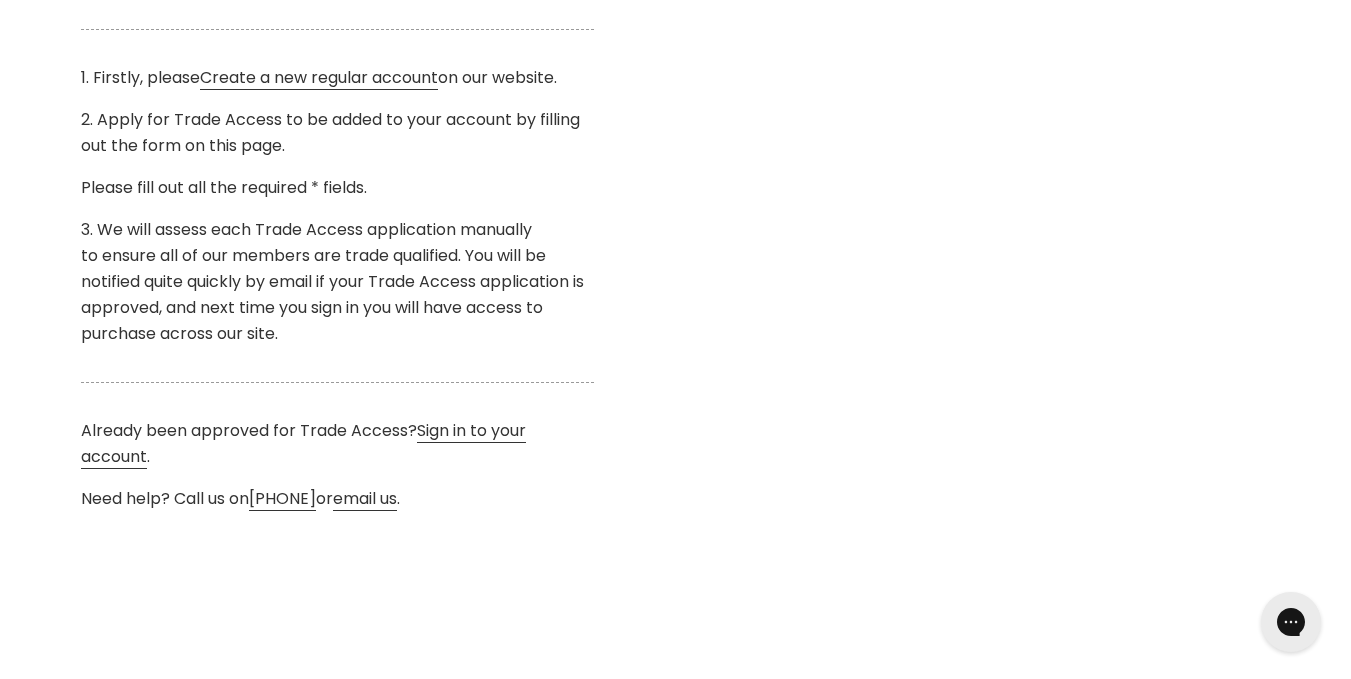 scroll, scrollTop: 668, scrollLeft: 0, axis: vertical 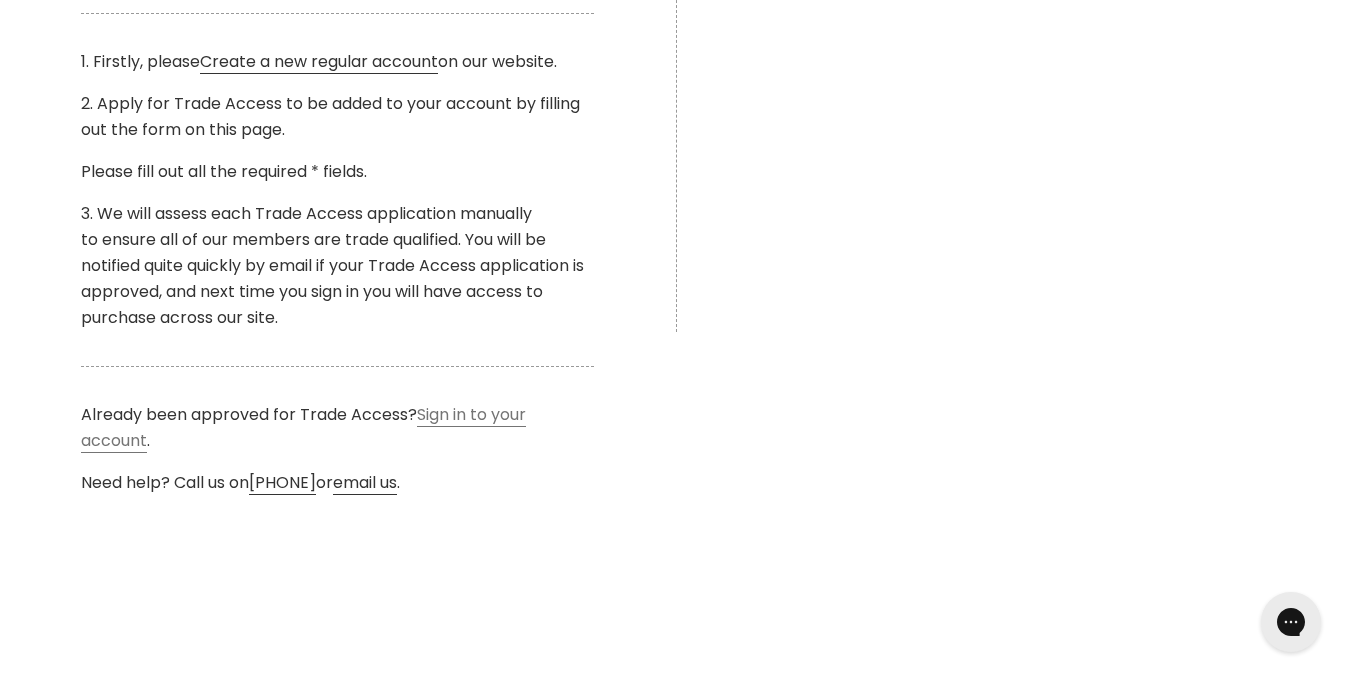 click on "Sign in to your account" at bounding box center [303, 428] 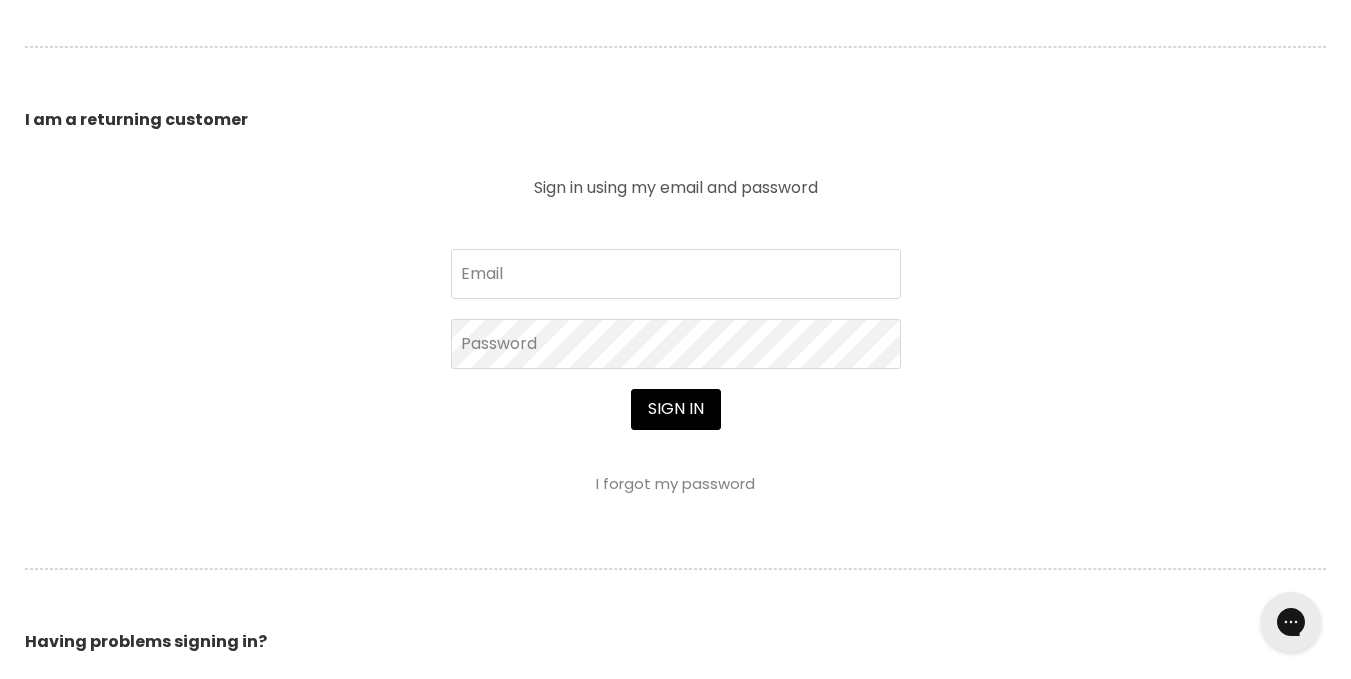 scroll, scrollTop: 760, scrollLeft: 0, axis: vertical 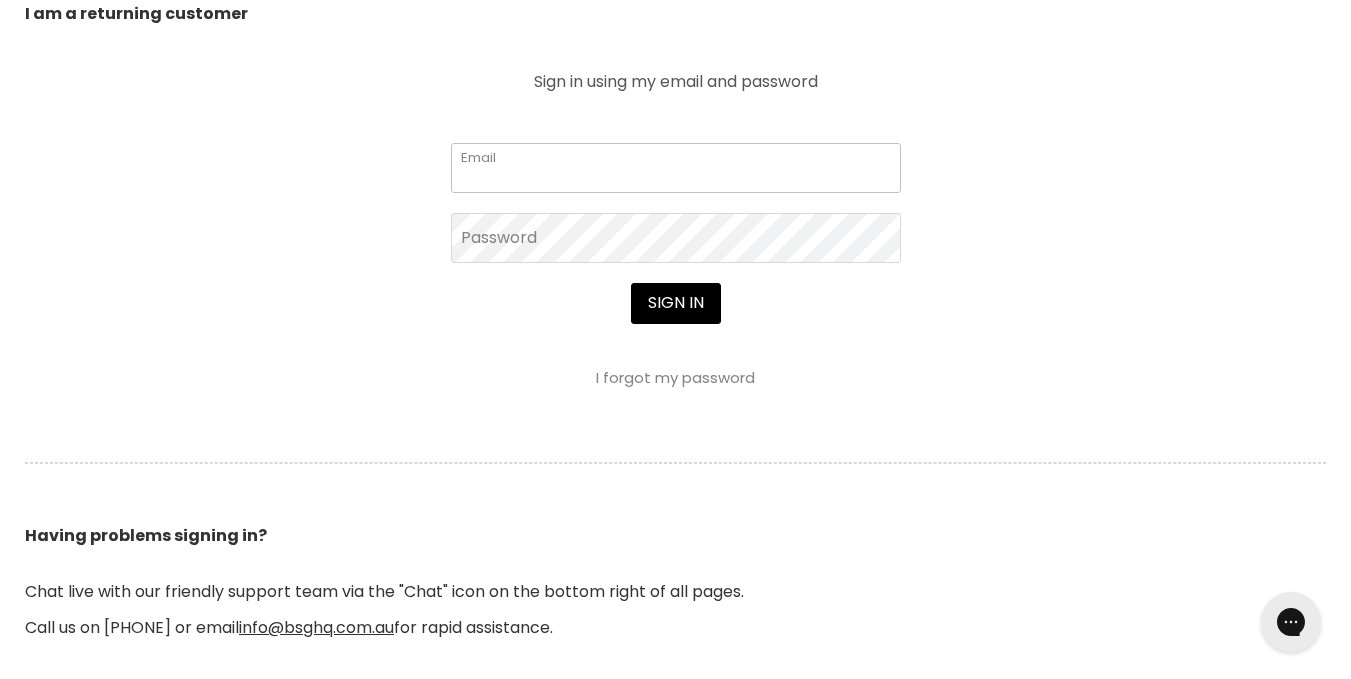 click on "Email" at bounding box center [676, 168] 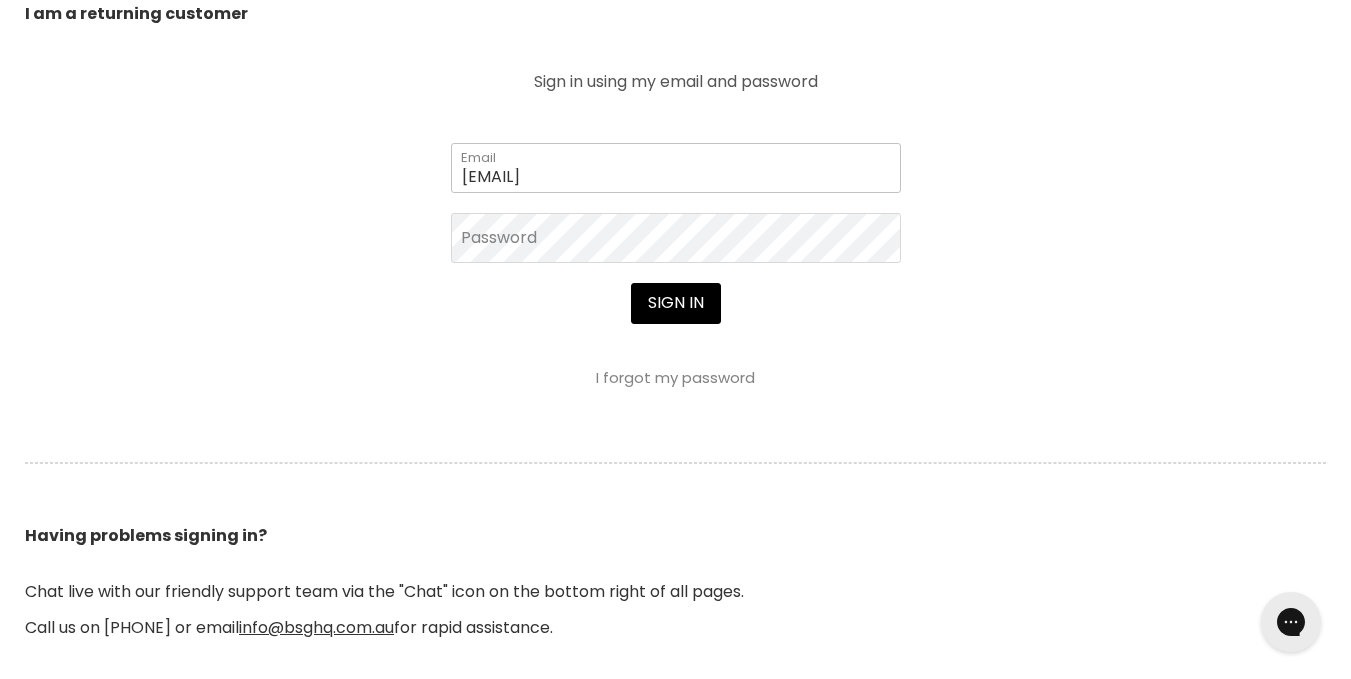 type on "elysemoffathair@gmail.com" 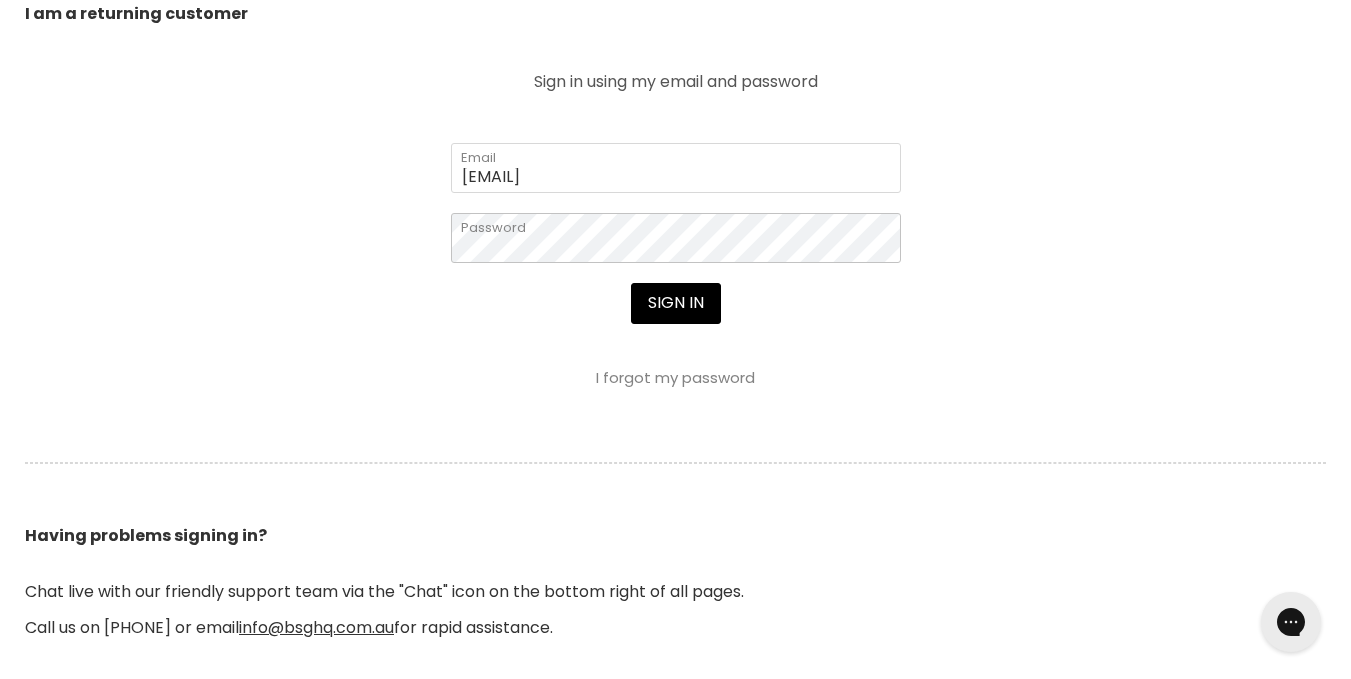 click on "Sign in" at bounding box center (676, 303) 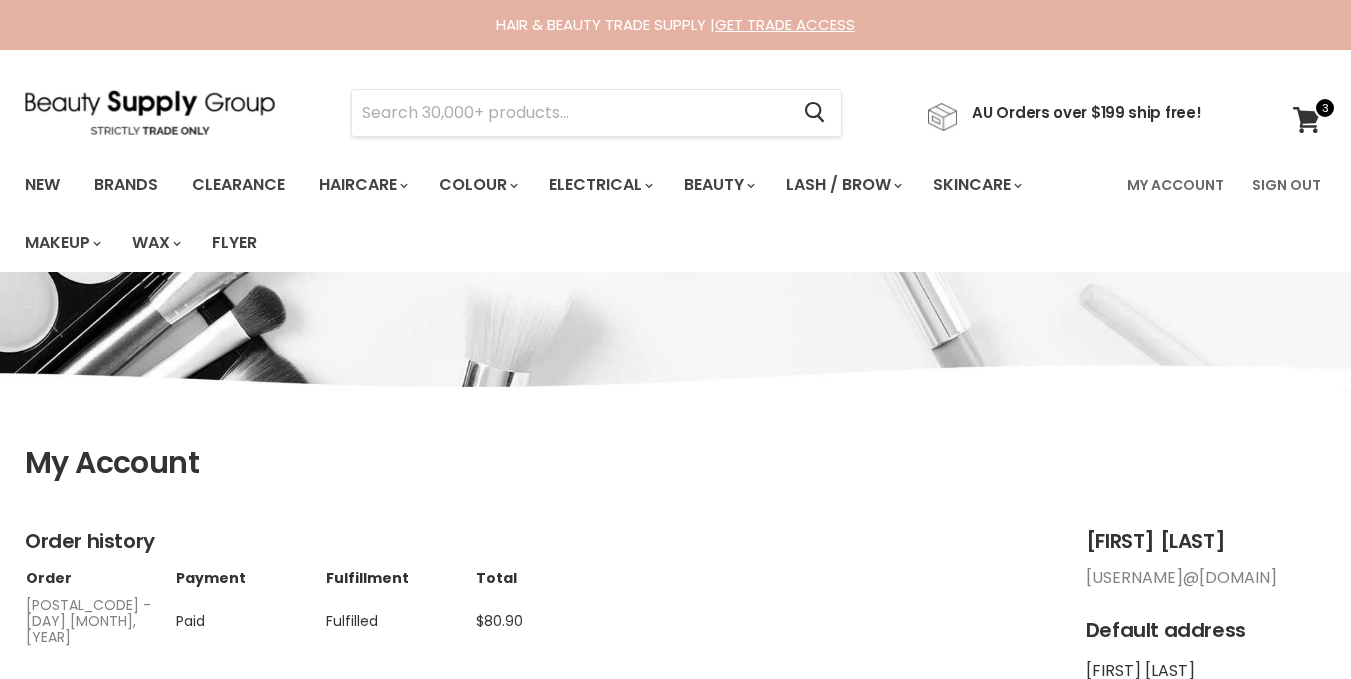 scroll, scrollTop: 0, scrollLeft: 0, axis: both 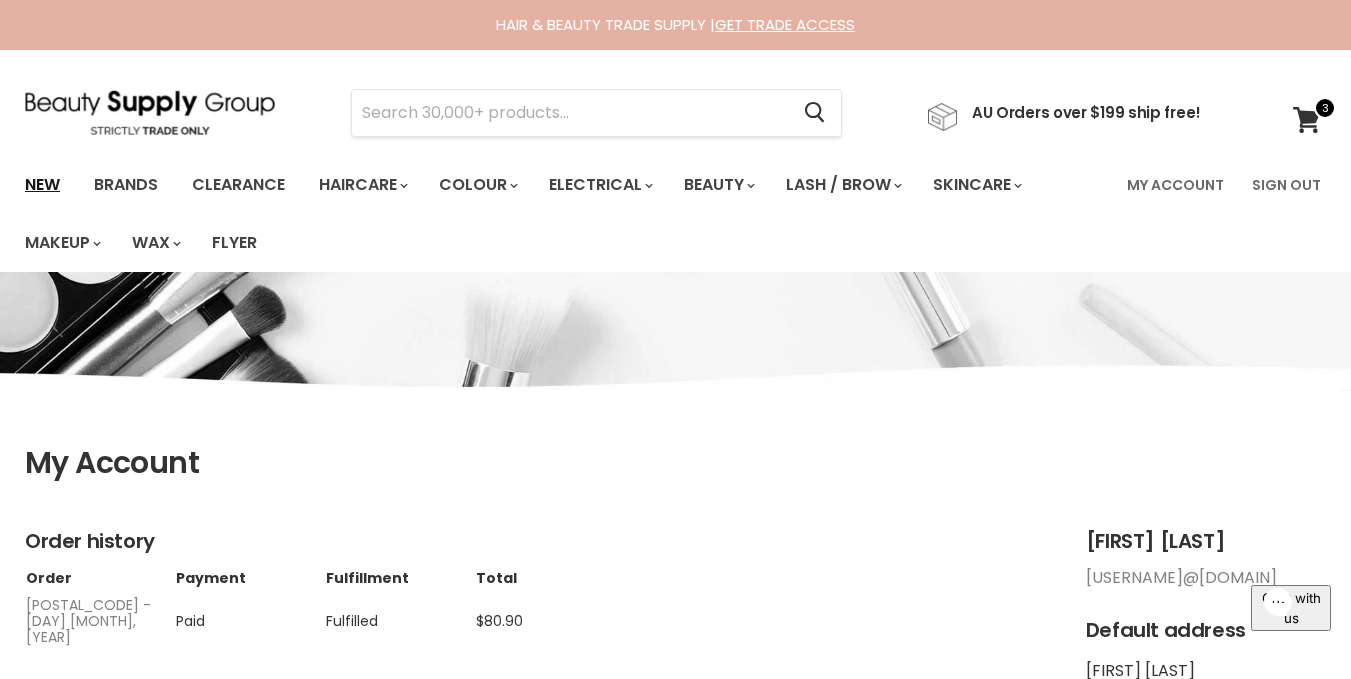 click on "New" at bounding box center (42, 185) 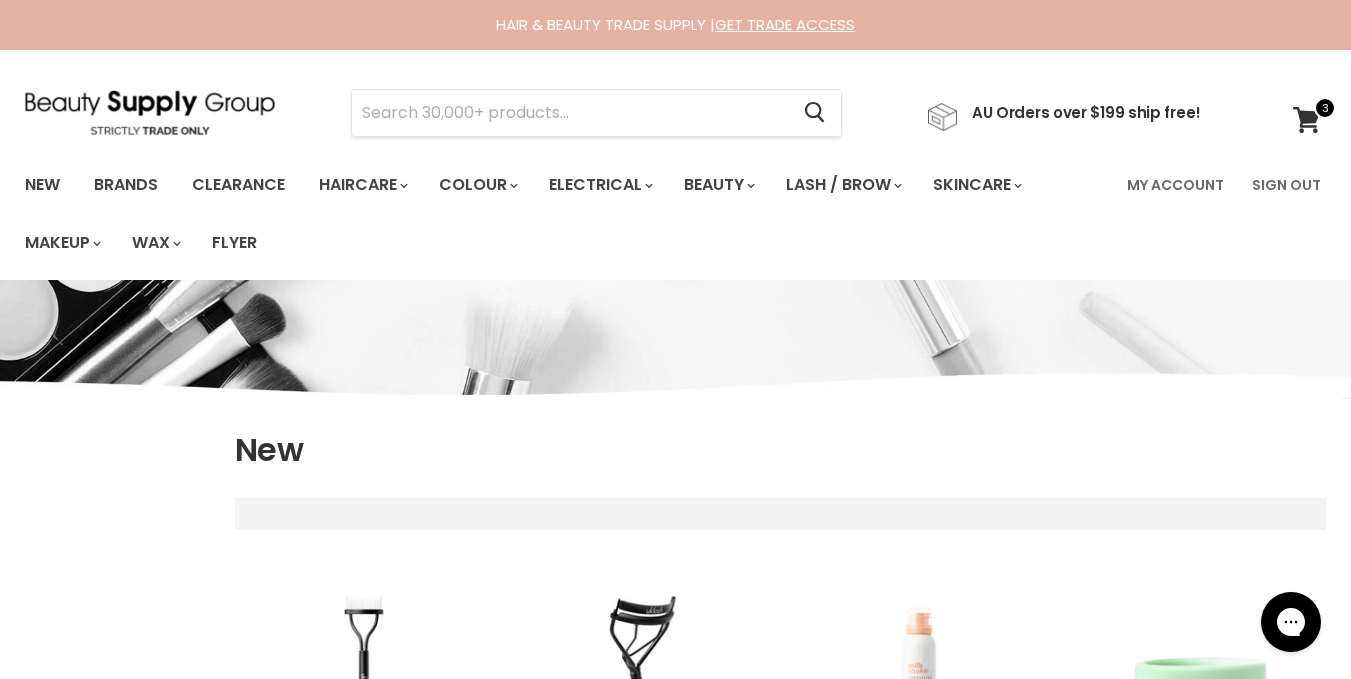 scroll, scrollTop: 0, scrollLeft: 0, axis: both 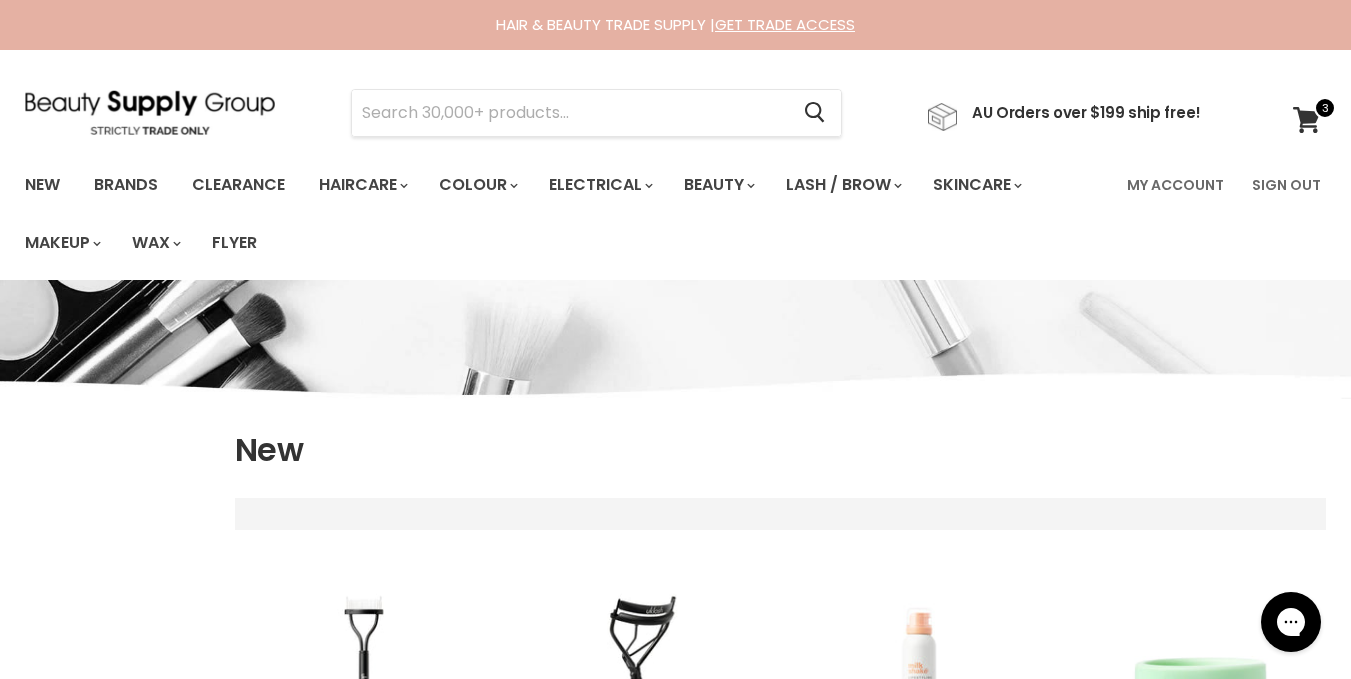 select on "created-descending" 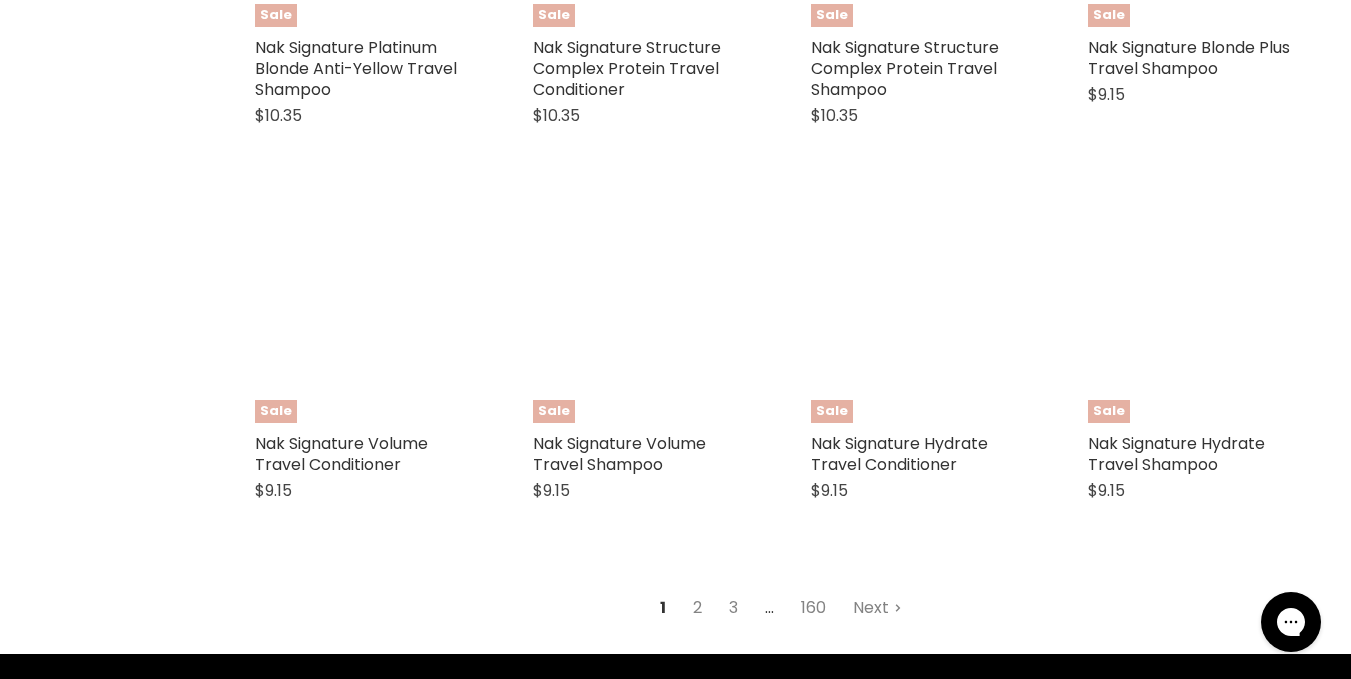 scroll, scrollTop: 4720, scrollLeft: 0, axis: vertical 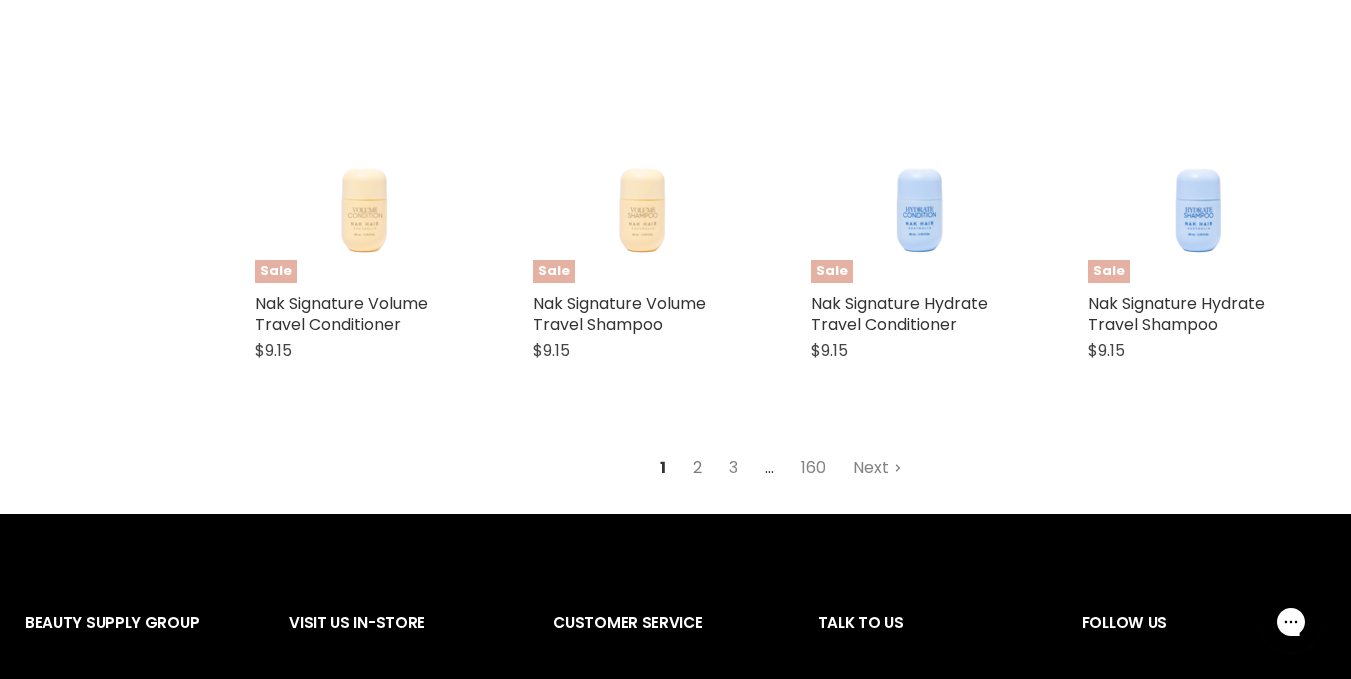 click on "2" at bounding box center [697, 468] 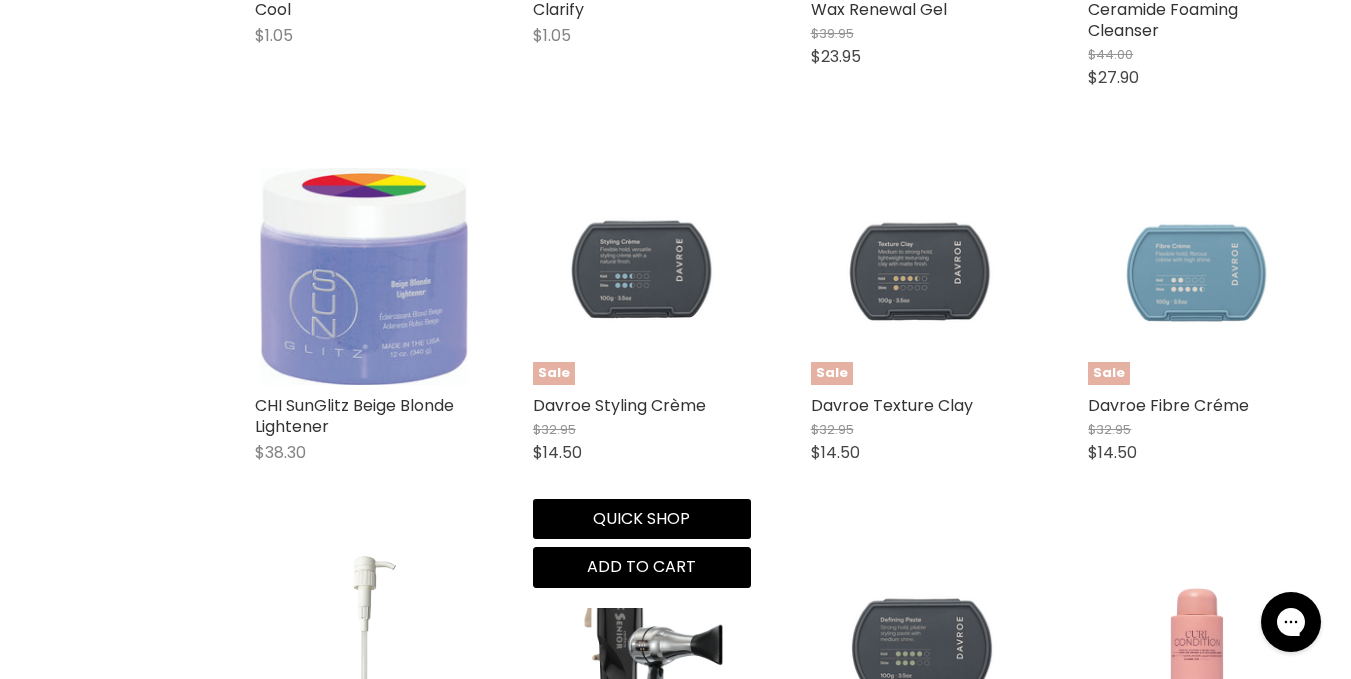 scroll, scrollTop: 1805, scrollLeft: 0, axis: vertical 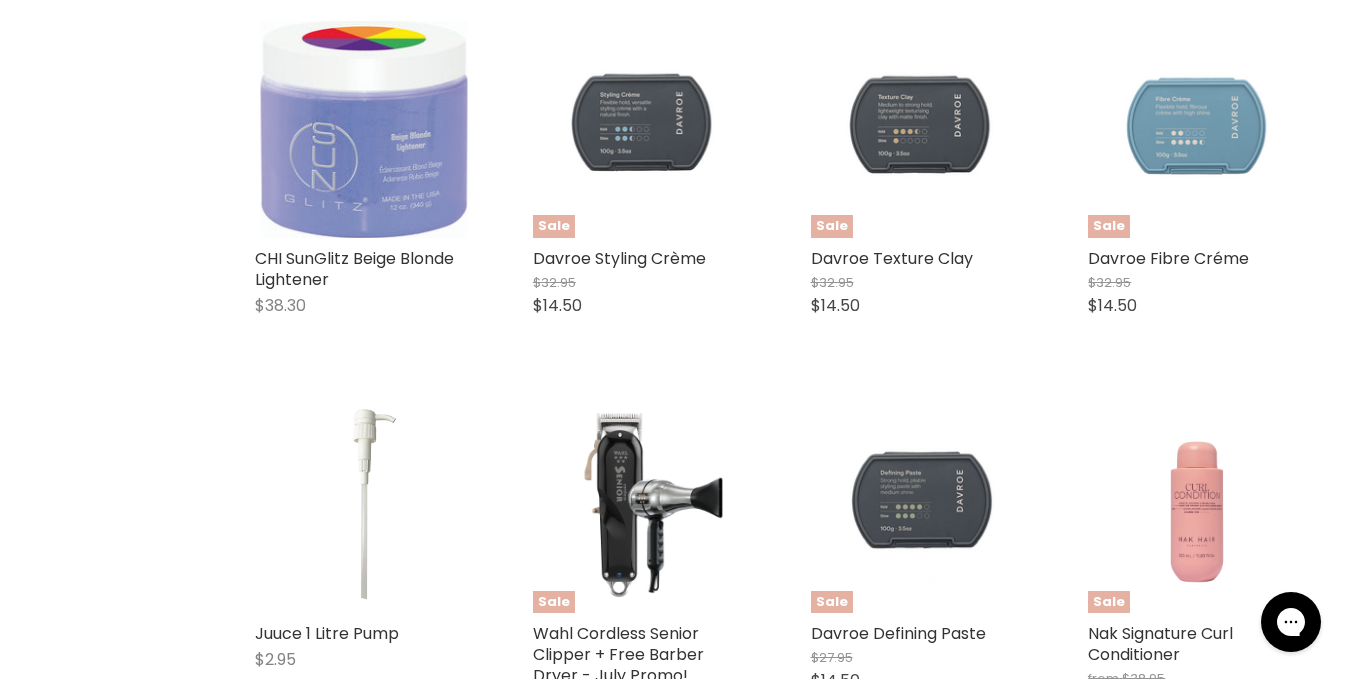 click at bounding box center [642, 505] 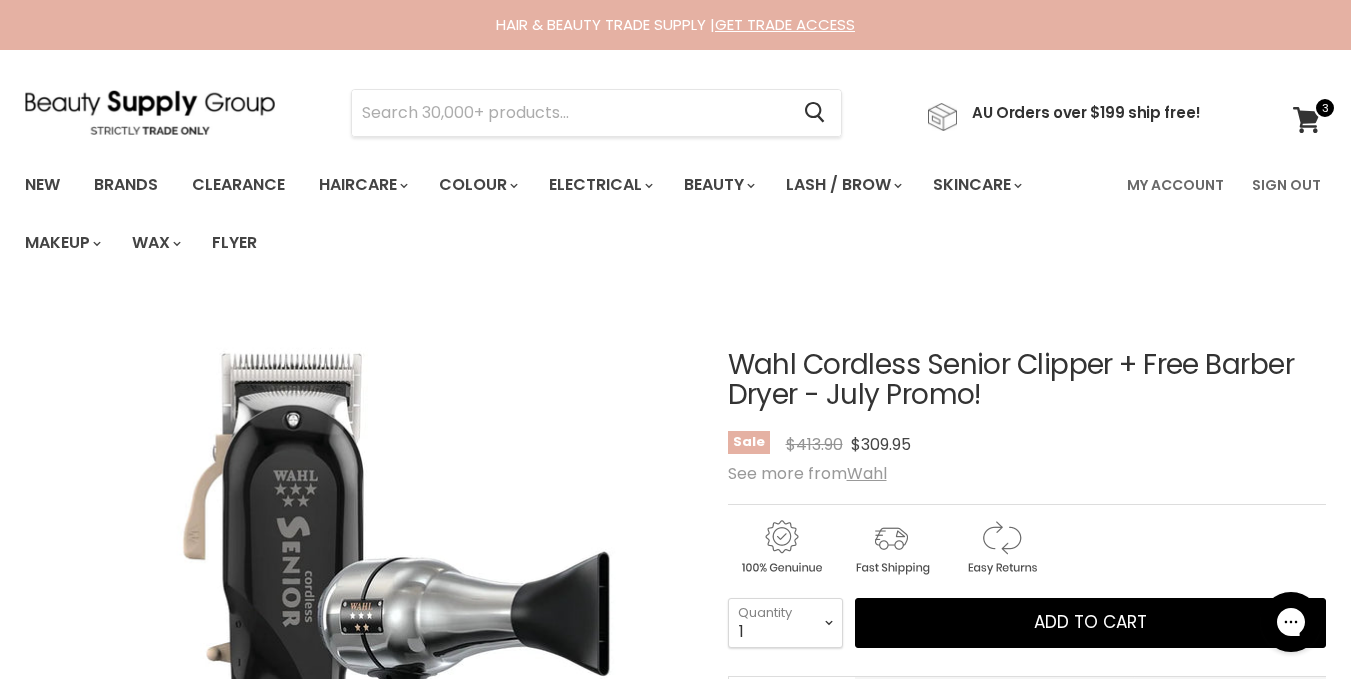 scroll, scrollTop: 0, scrollLeft: 0, axis: both 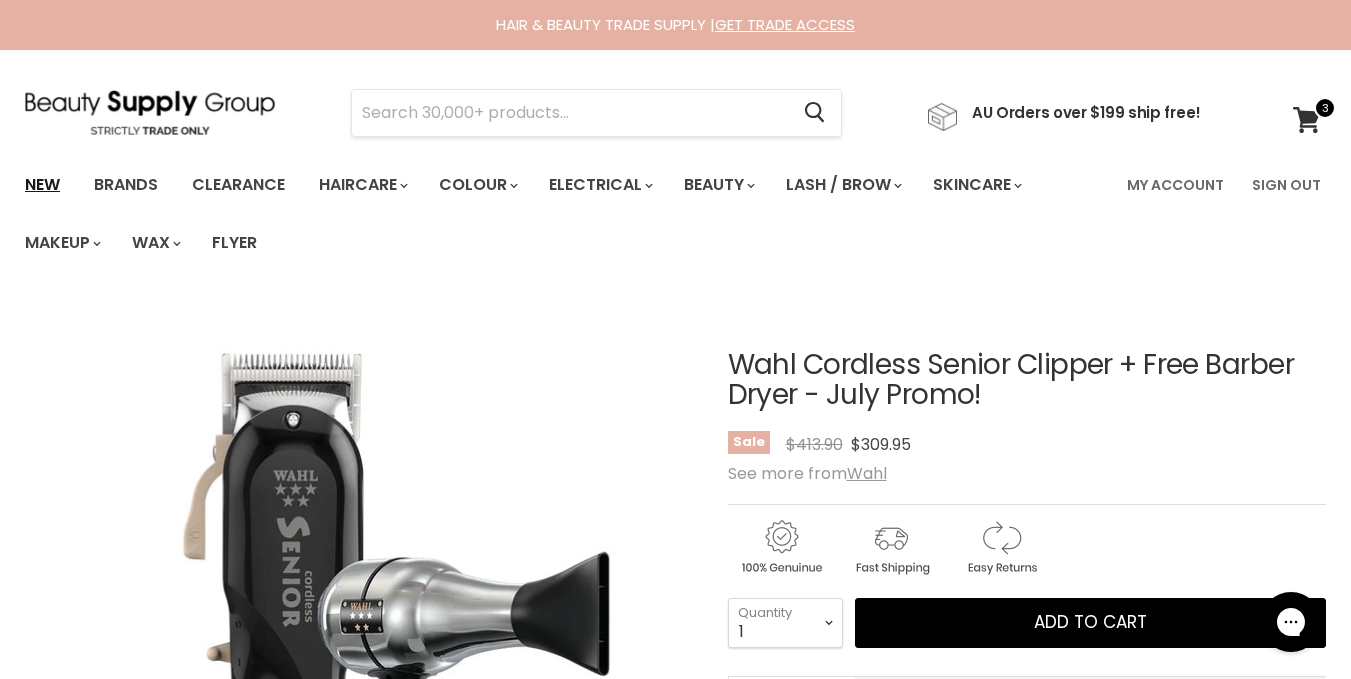 click on "New" at bounding box center (42, 185) 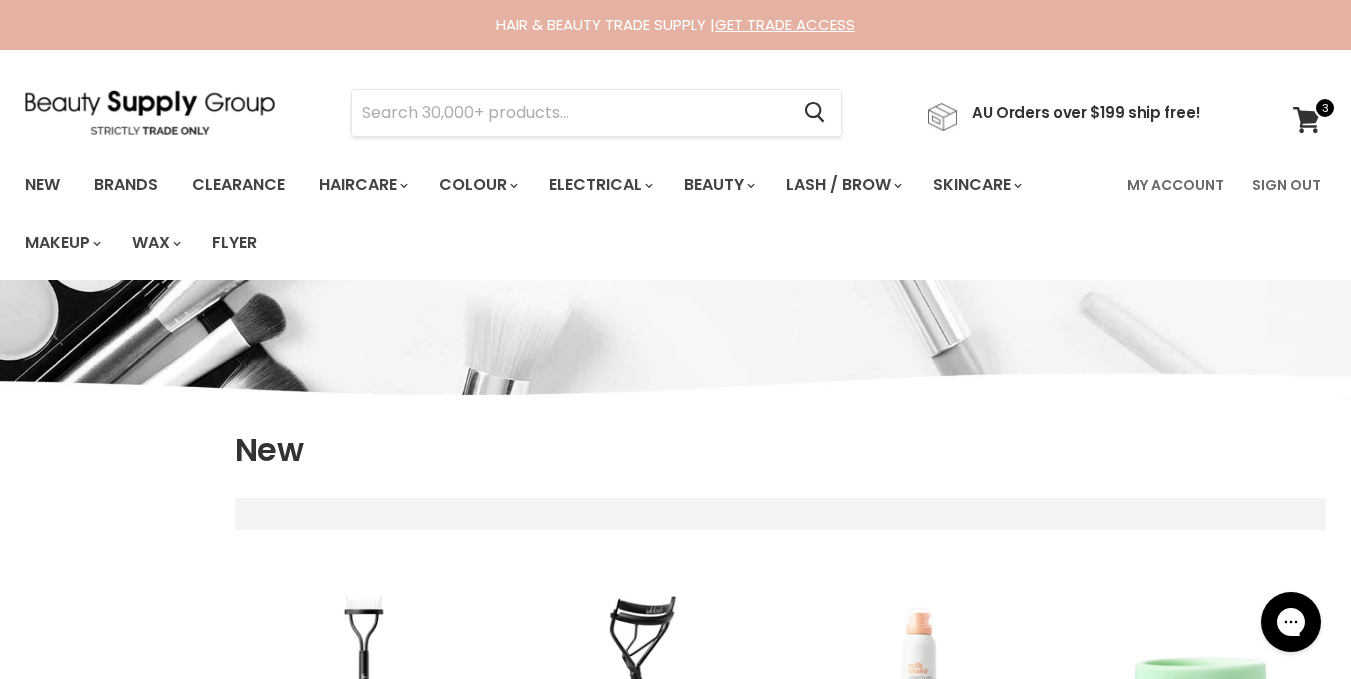 scroll, scrollTop: 0, scrollLeft: 0, axis: both 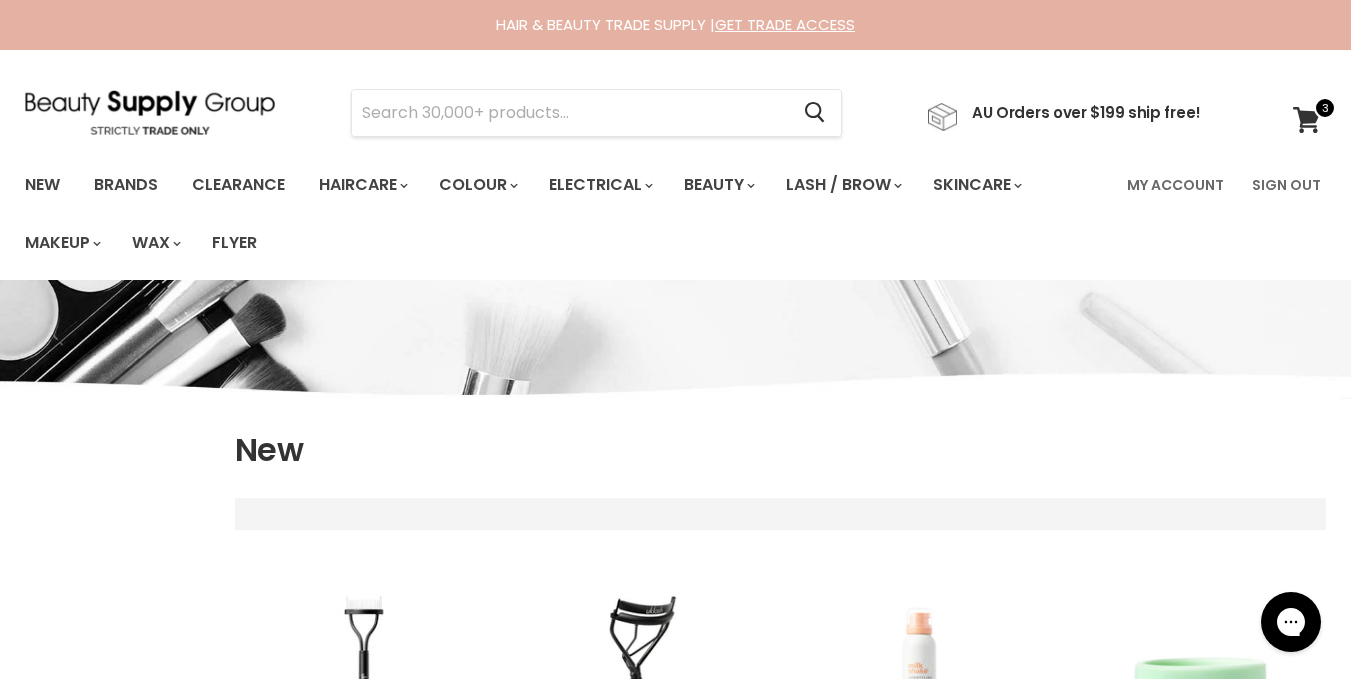 select on "created-descending" 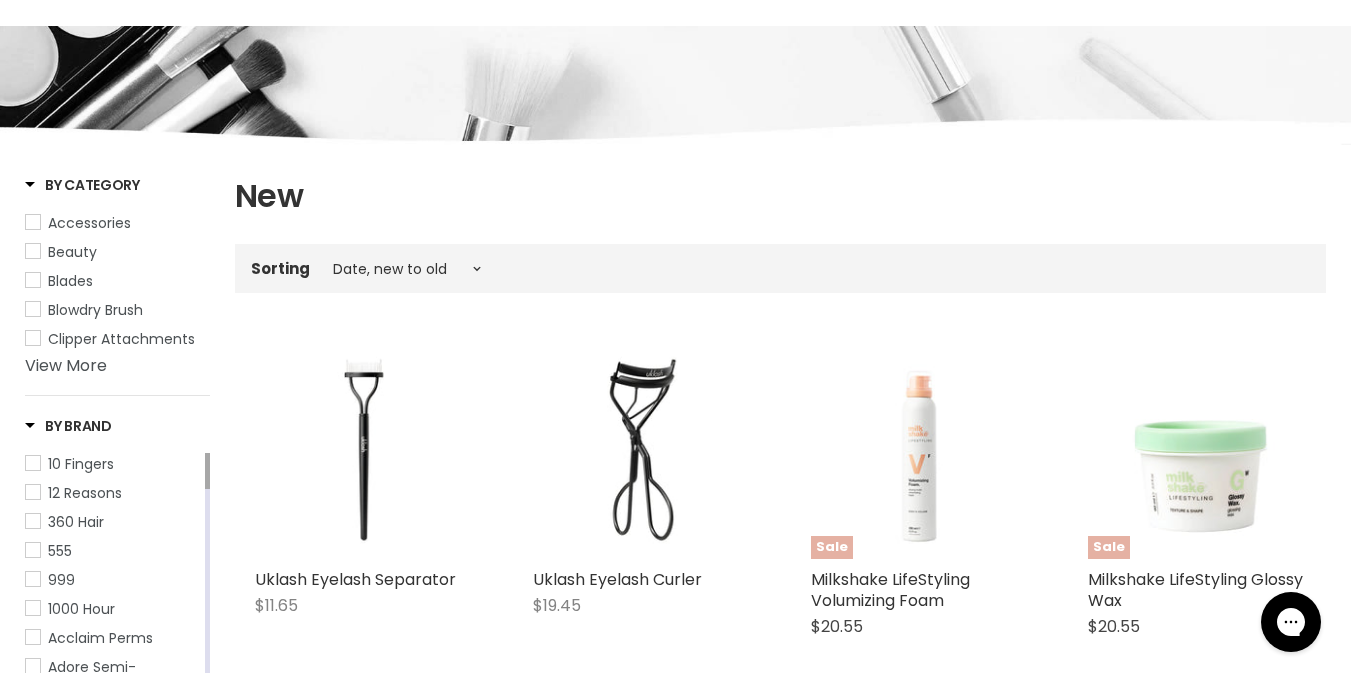 scroll, scrollTop: 629, scrollLeft: 0, axis: vertical 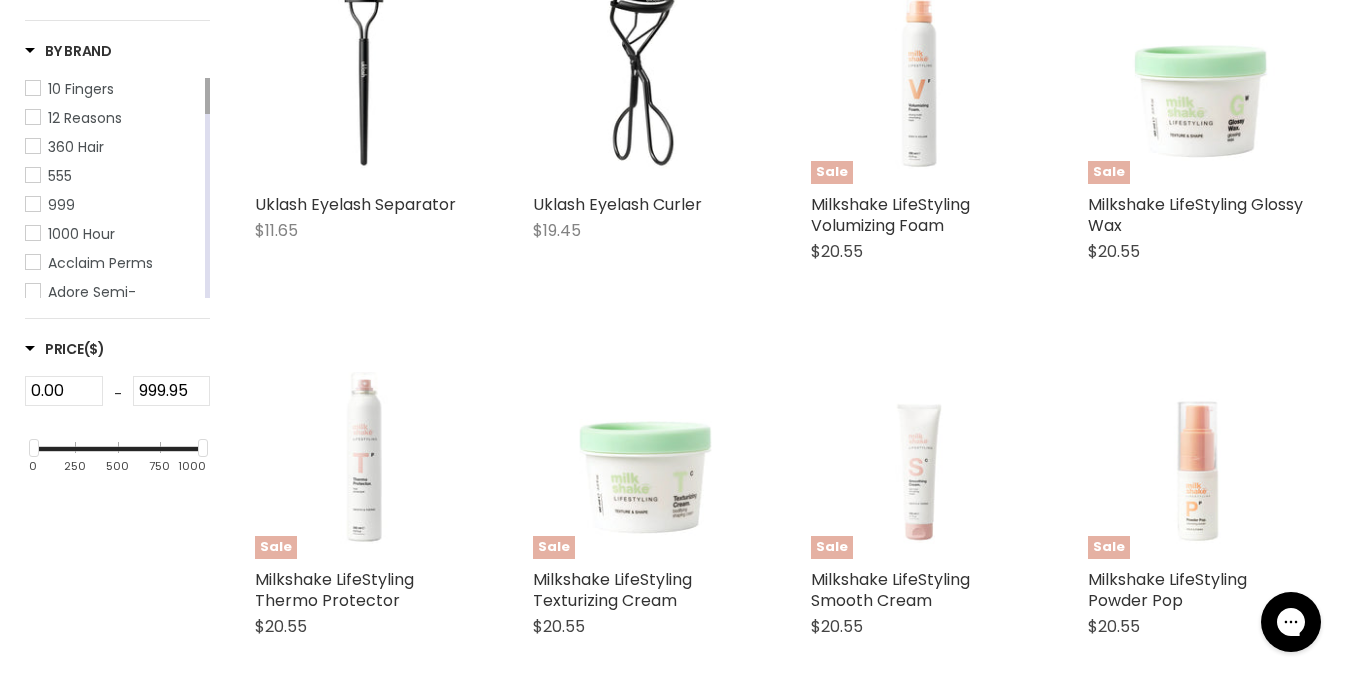 click on "By Brand 10 Fingers 12 Reasons 360 Hair 555 999 1000 Hour Acclaim Perms Adore Semi-Permanent Hair Color Affinage Agadir Alfaparf Aluram American Barber AMW Andis Arbre Ardell Argan De Luxe Professional Artists Choice ASP Kitoko Azure Tan BaBylissPRO Bacò Bain De Terre Barbasol Barbicide Bare All Base Bastion Beauty Supply Group BeautyPRO Beautyworld Belmacil Better Barber Betty Dain Creations Biosilk Blonde Reconstructor Bodyline Bodyography Bondi Boost Brasil Cacau Briemar Bronsun Brow Code Brushworx" at bounding box center [117, 170] 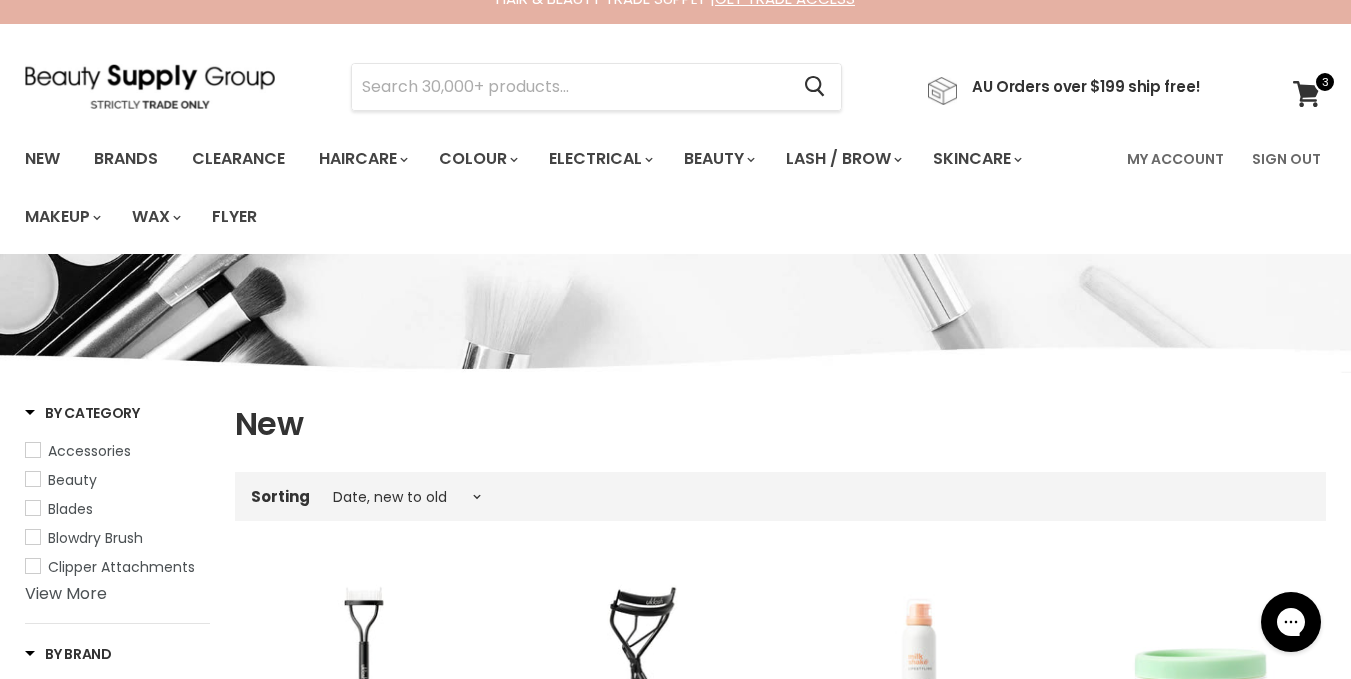 scroll, scrollTop: 0, scrollLeft: 0, axis: both 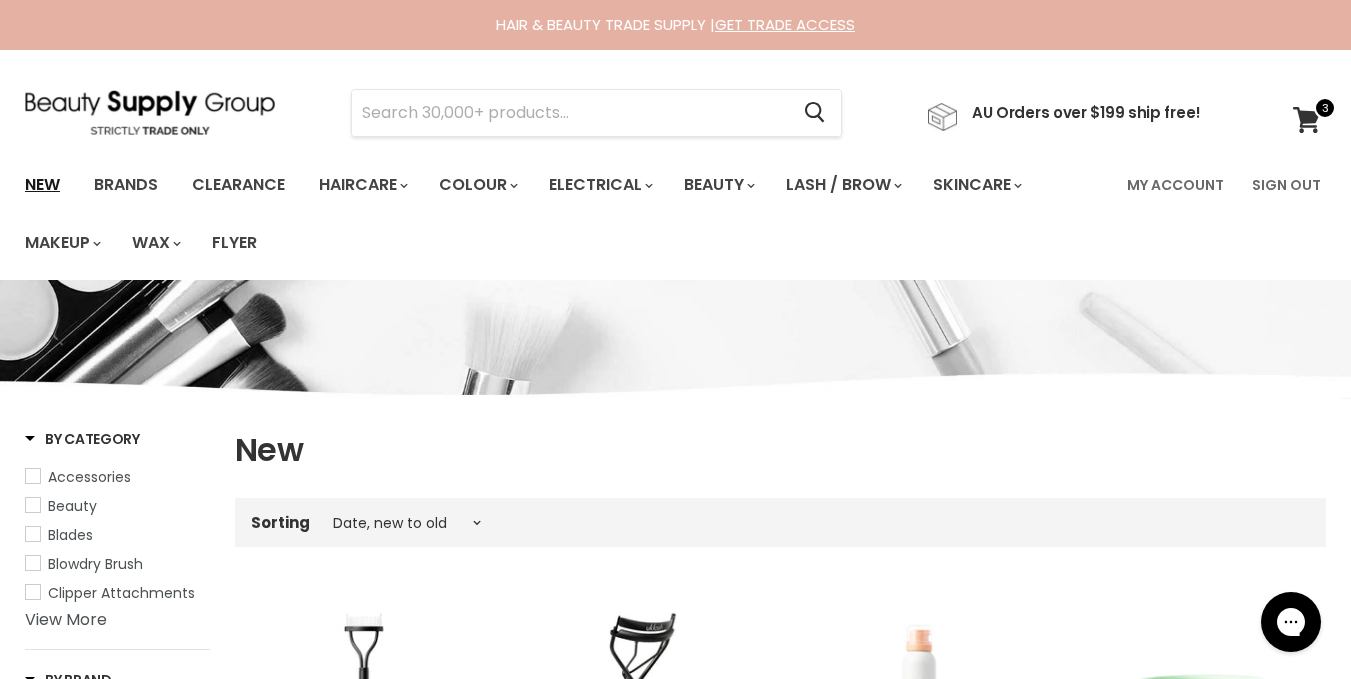 click on "New" at bounding box center (42, 185) 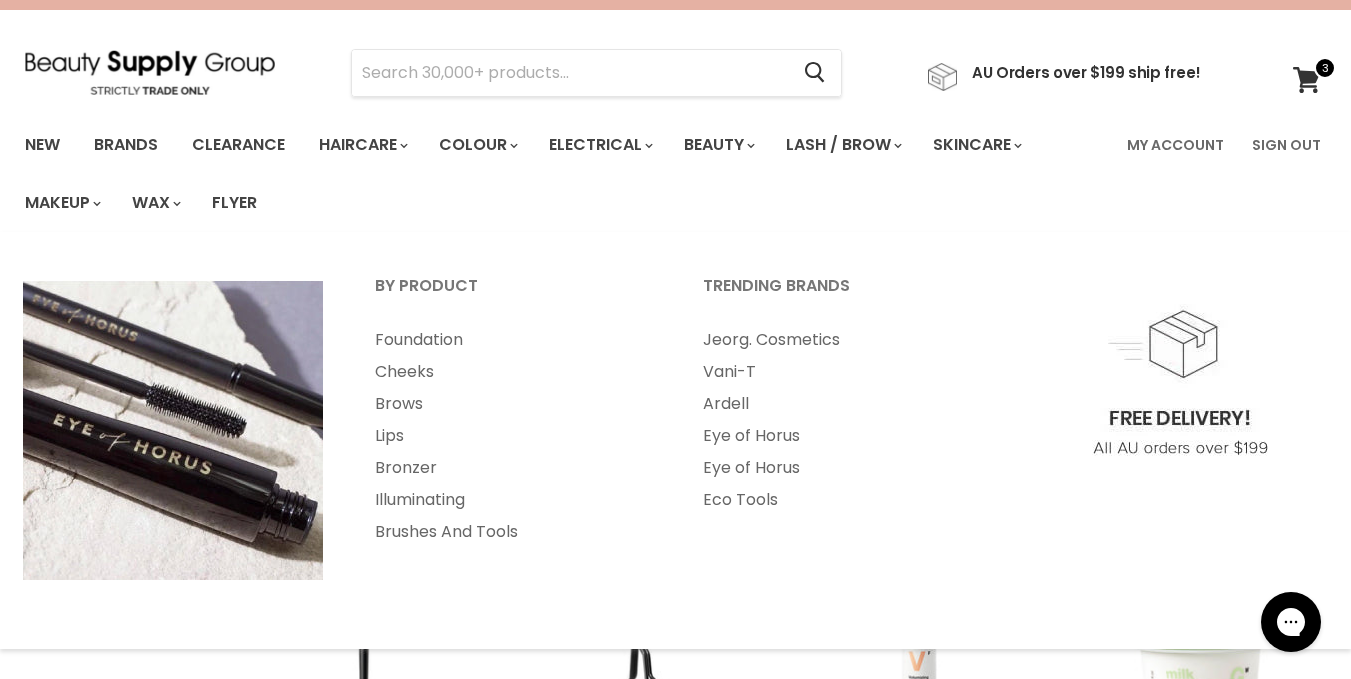 scroll, scrollTop: 138, scrollLeft: 0, axis: vertical 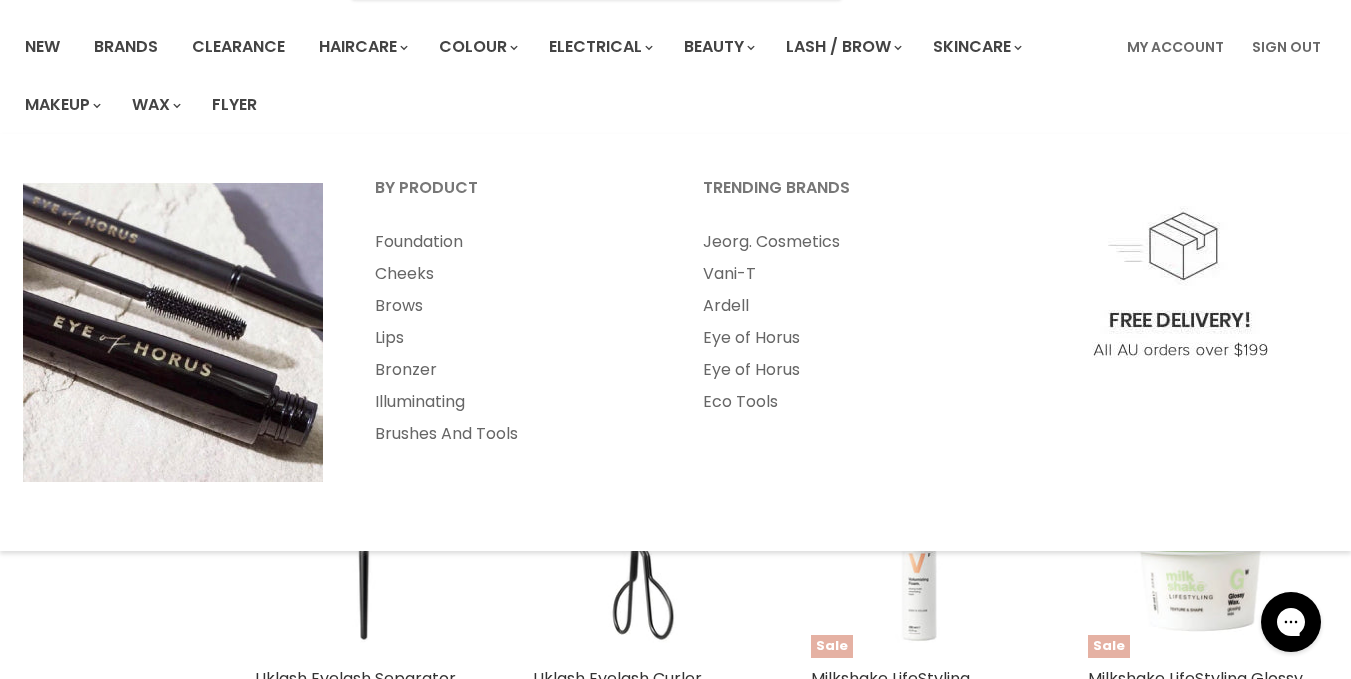 select on "created-descending" 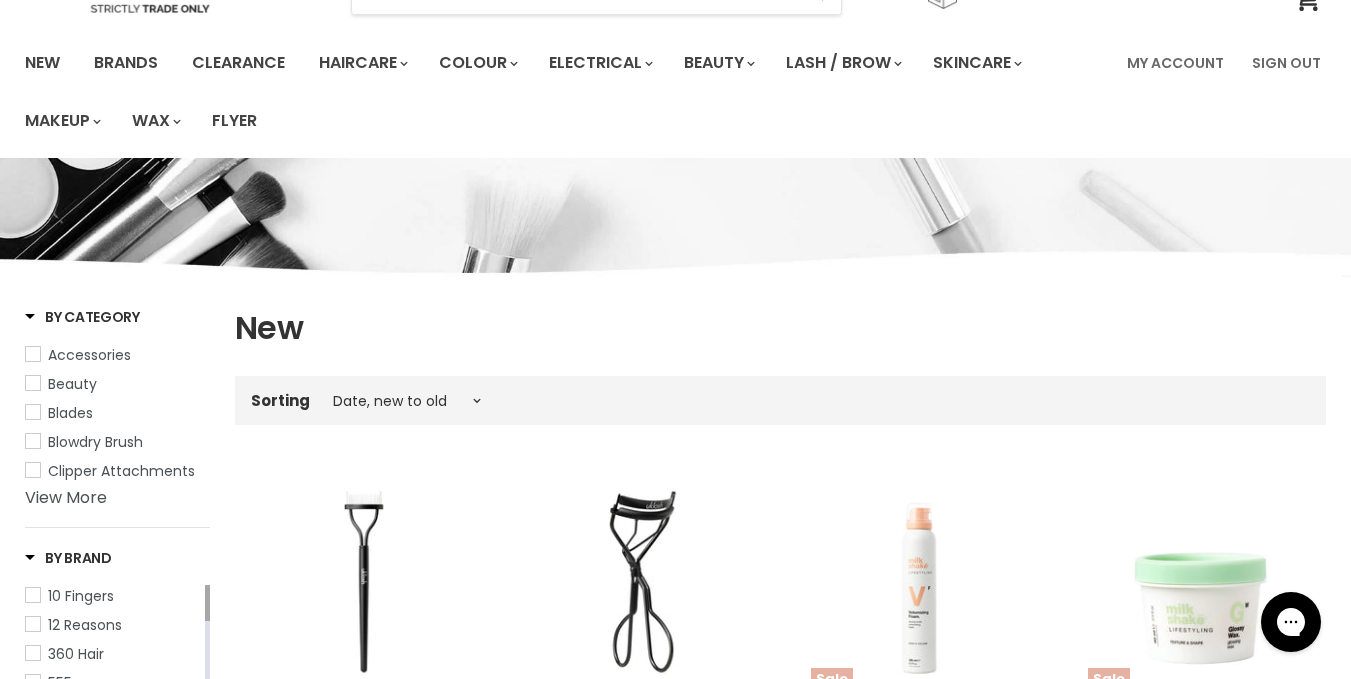scroll, scrollTop: 120, scrollLeft: 0, axis: vertical 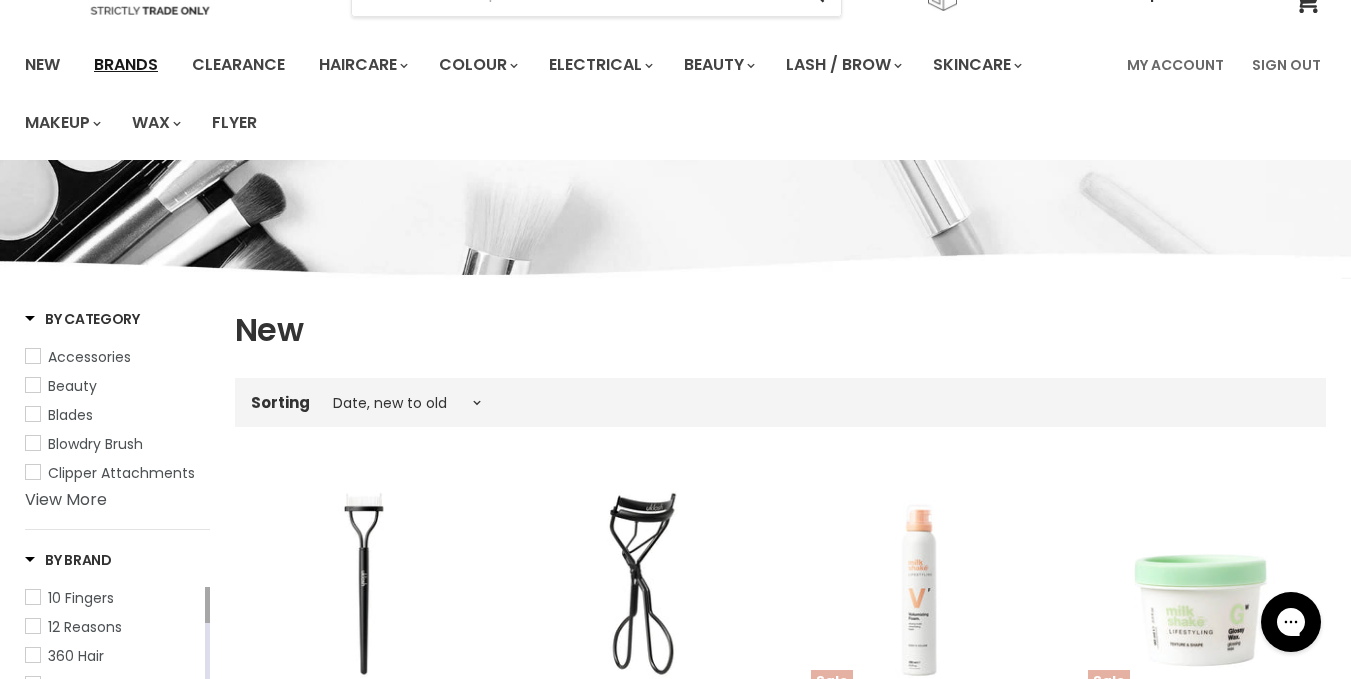 click on "Brands" at bounding box center [126, 65] 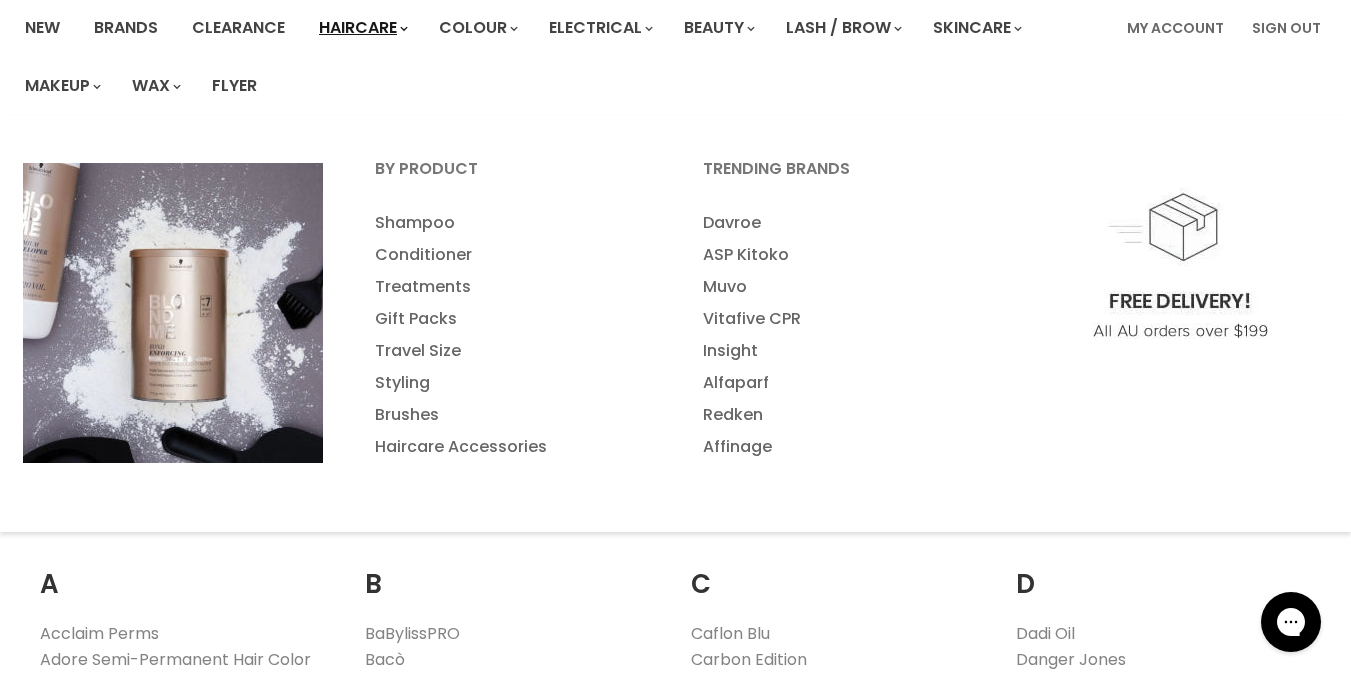 scroll, scrollTop: 160, scrollLeft: 0, axis: vertical 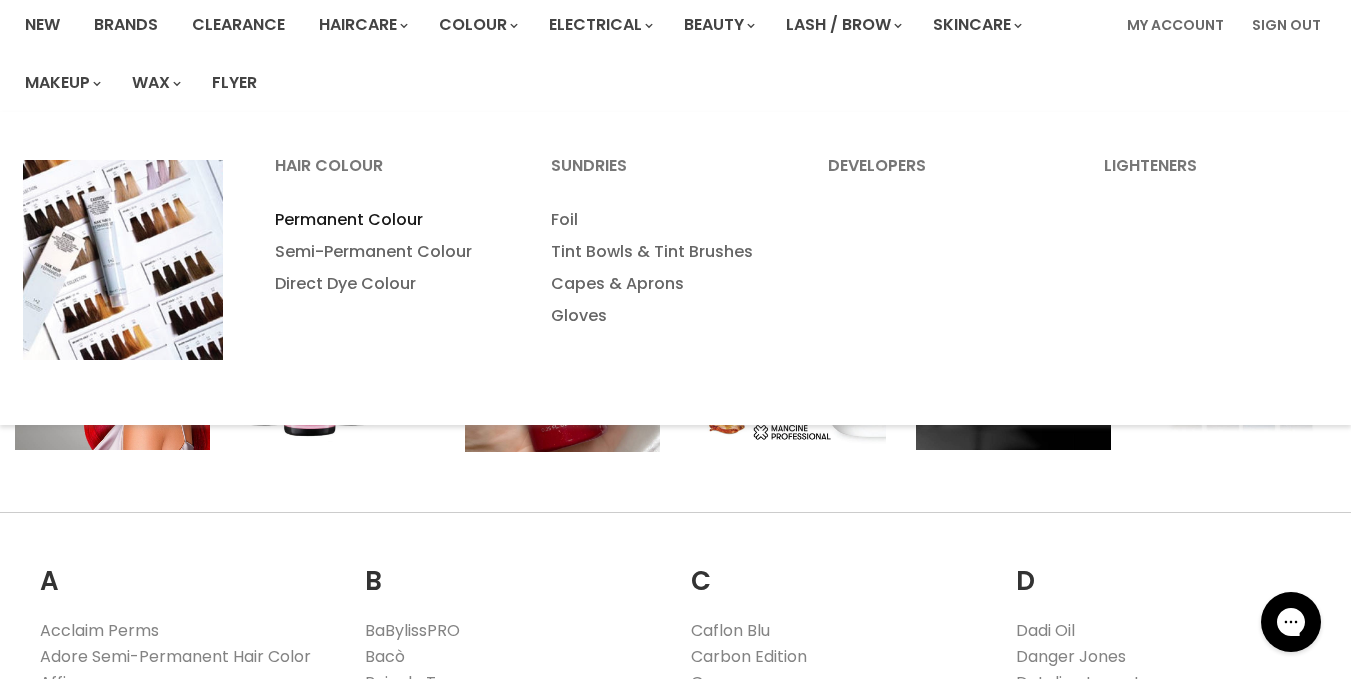 click on "Permanent Colour" at bounding box center [386, 220] 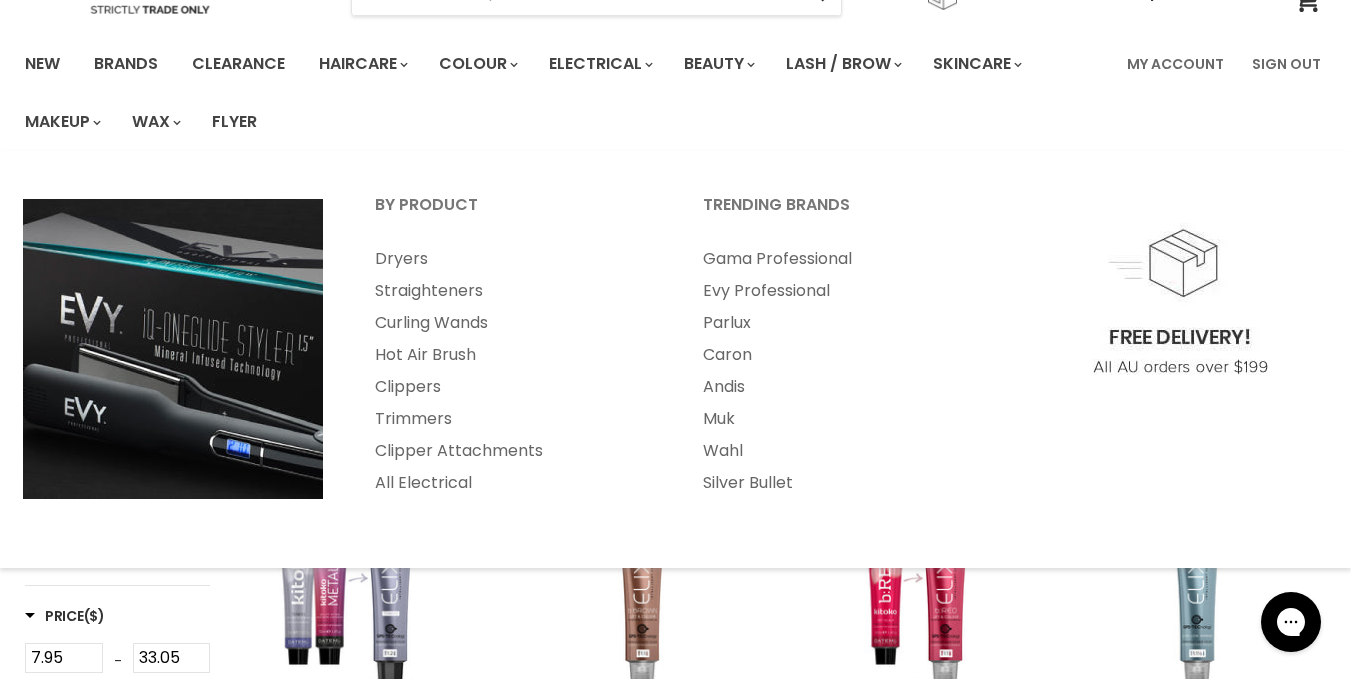 scroll, scrollTop: 120, scrollLeft: 0, axis: vertical 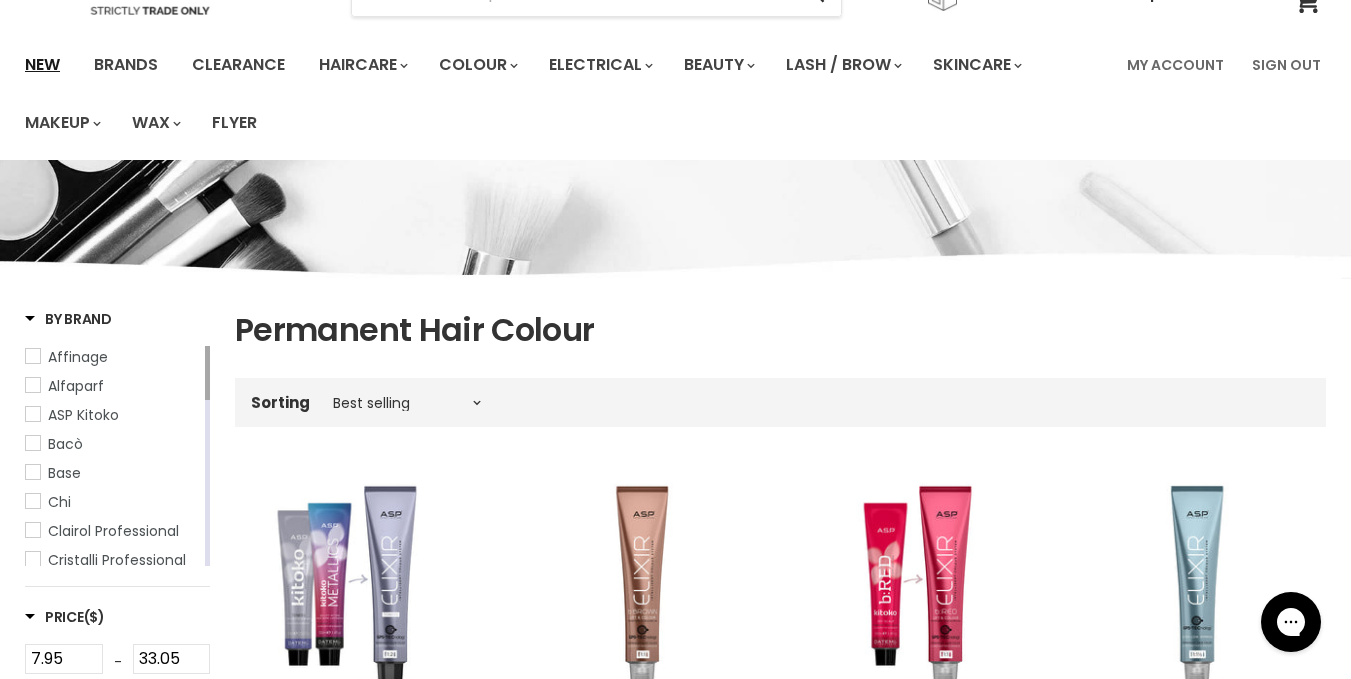 click on "New" at bounding box center (42, 65) 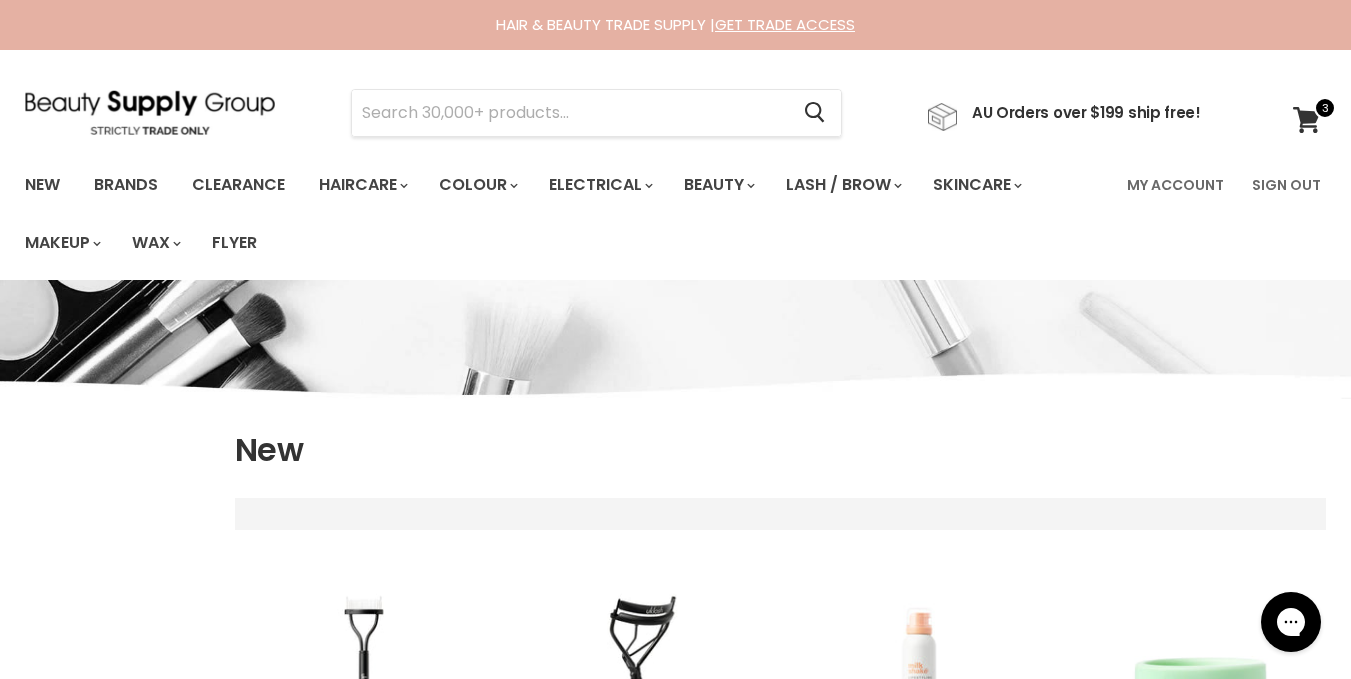 scroll, scrollTop: 0, scrollLeft: 0, axis: both 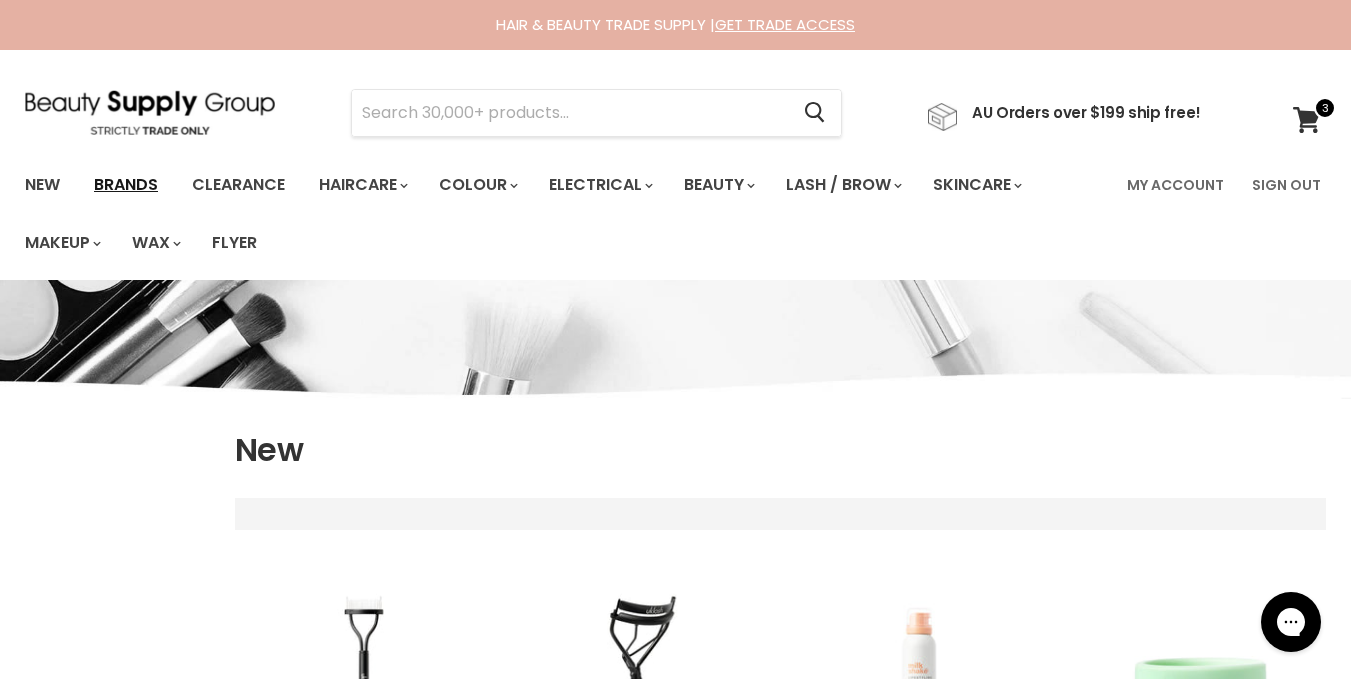 select on "created-descending" 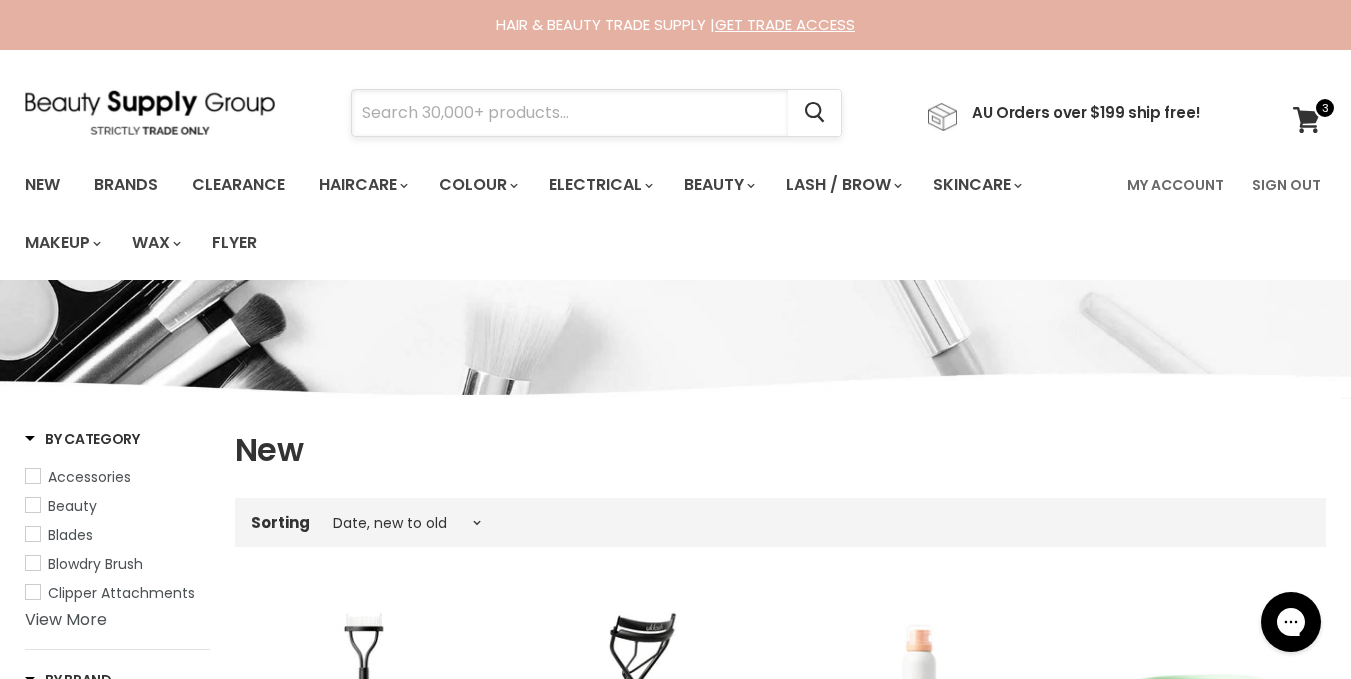 click at bounding box center (570, 113) 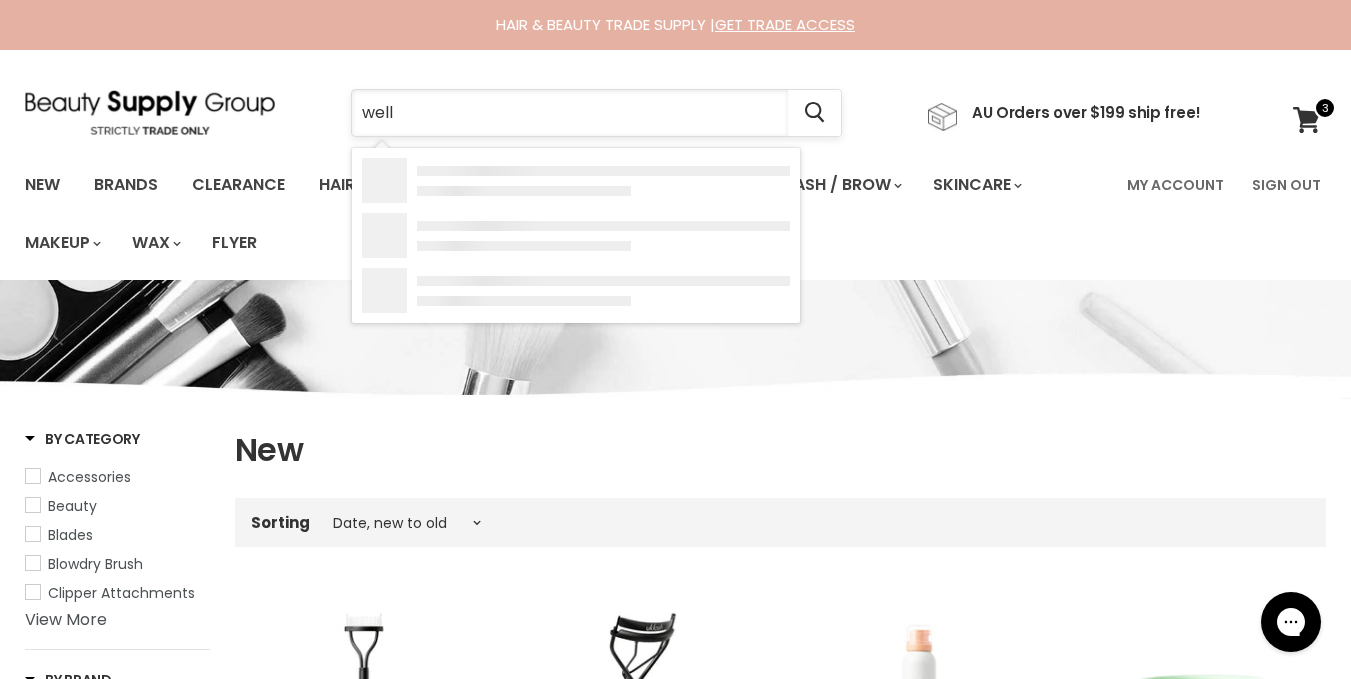 type on "wella" 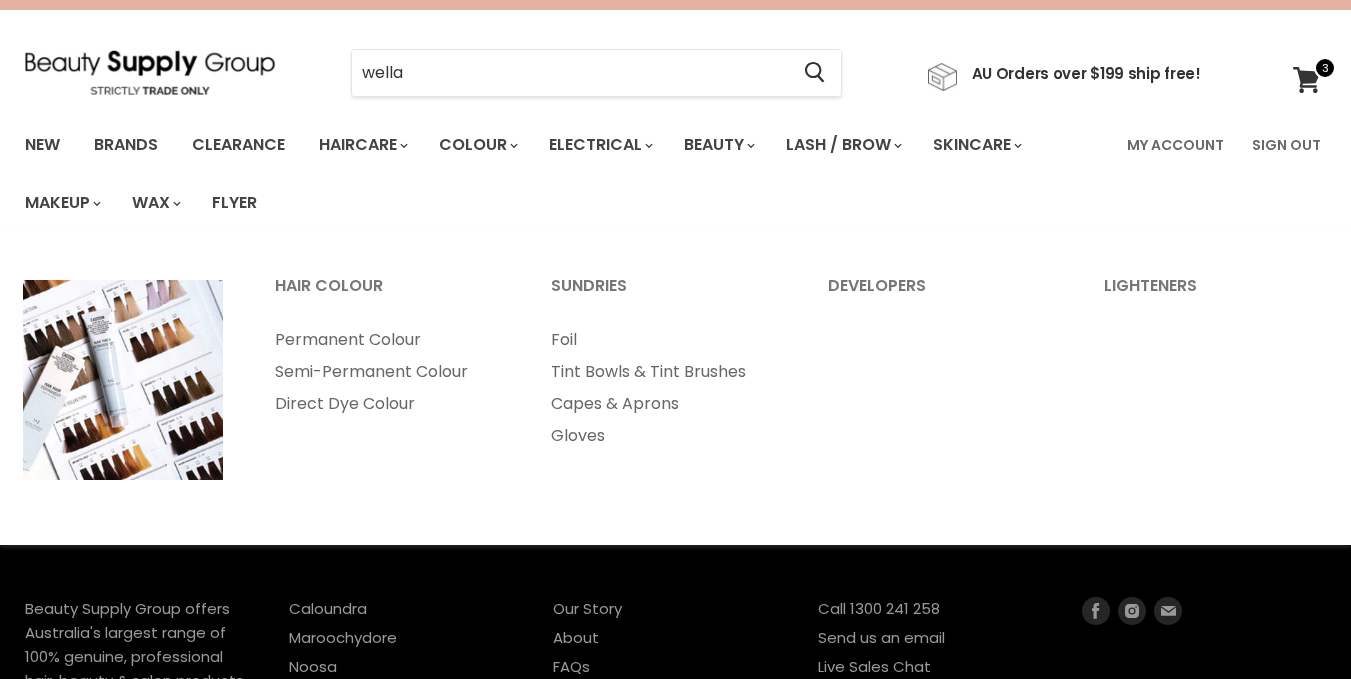 scroll, scrollTop: 0, scrollLeft: 0, axis: both 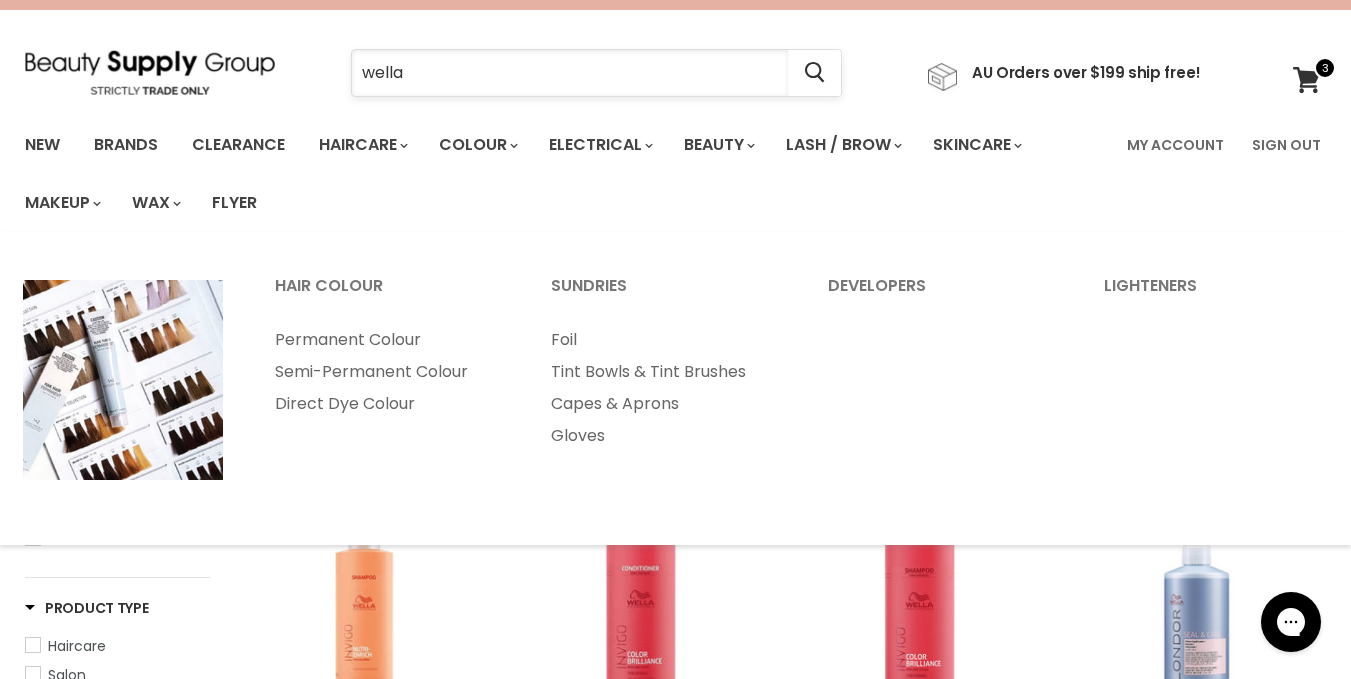 click on "wella" at bounding box center [570, 73] 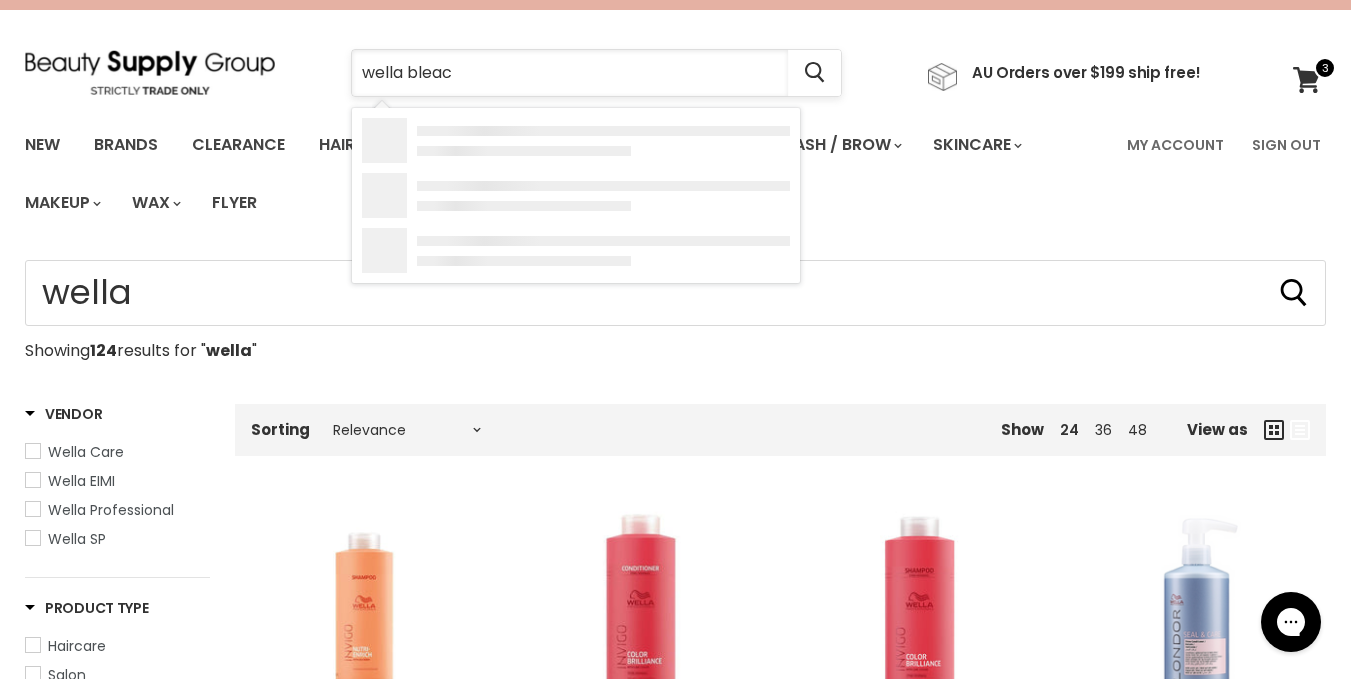 type on "wella bleach" 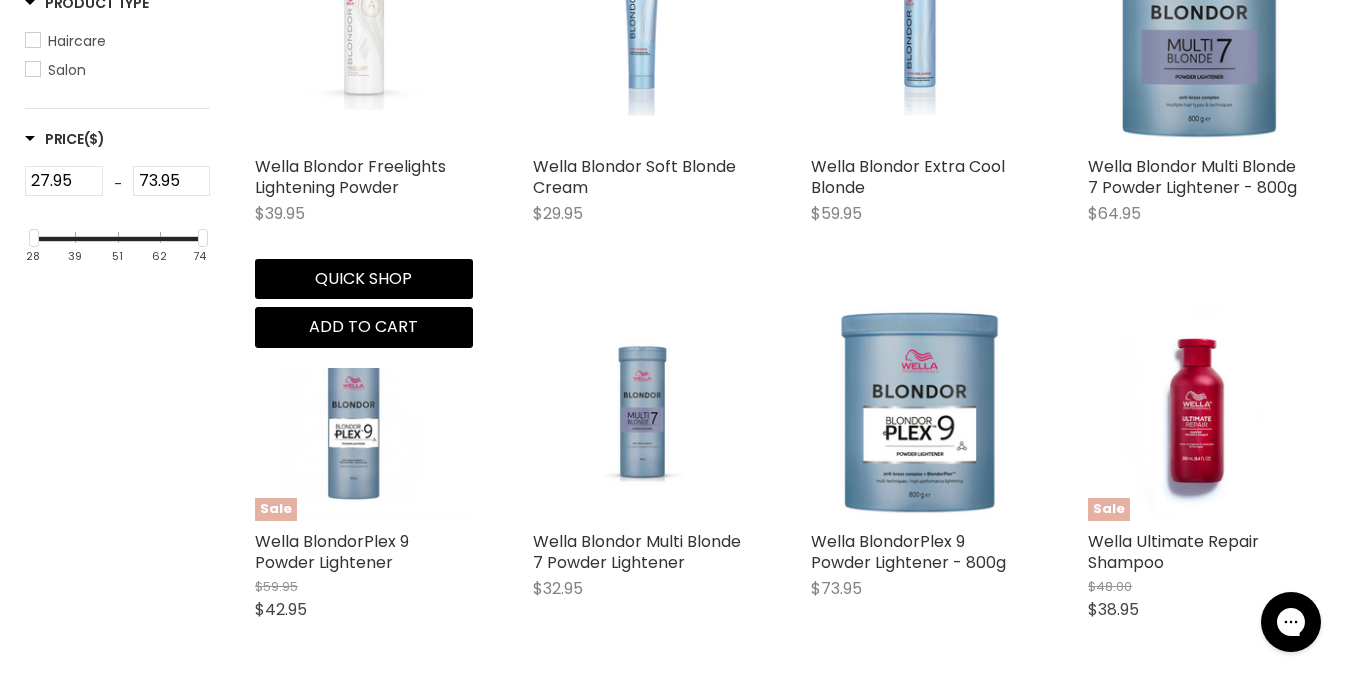 scroll, scrollTop: 640, scrollLeft: 0, axis: vertical 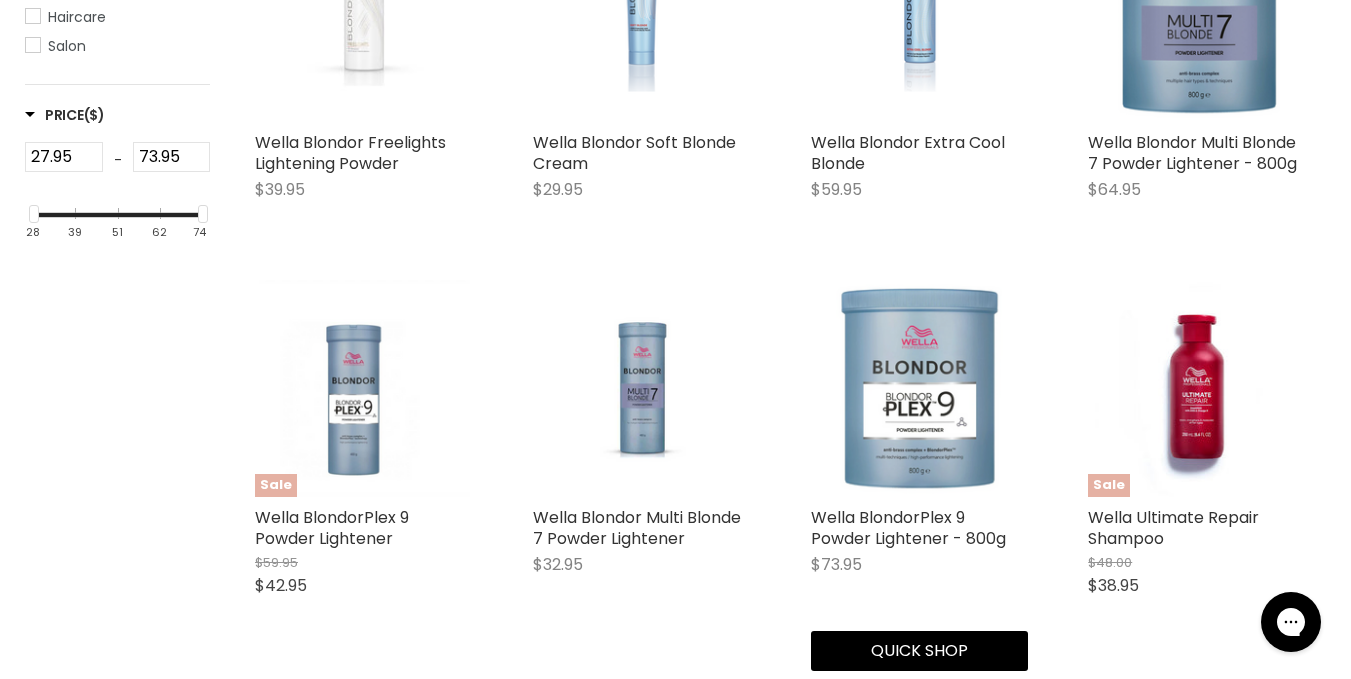 click at bounding box center (919, 388) 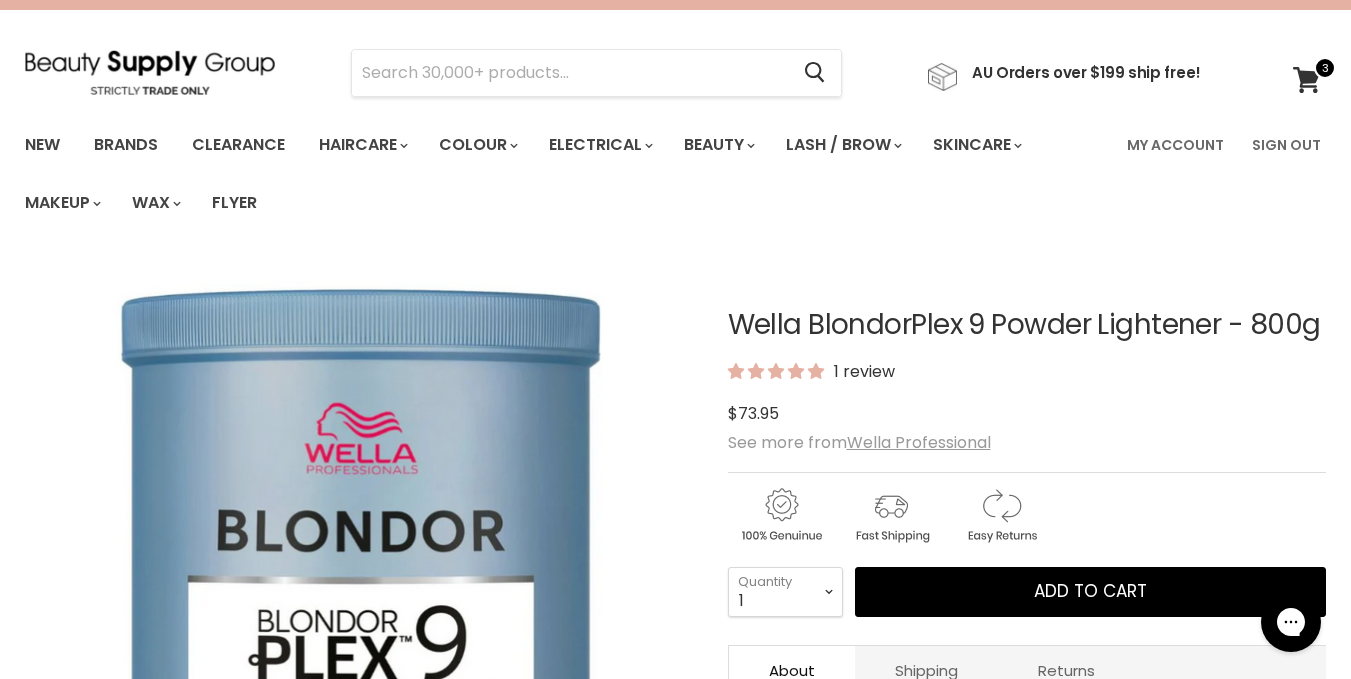 scroll, scrollTop: 62, scrollLeft: 0, axis: vertical 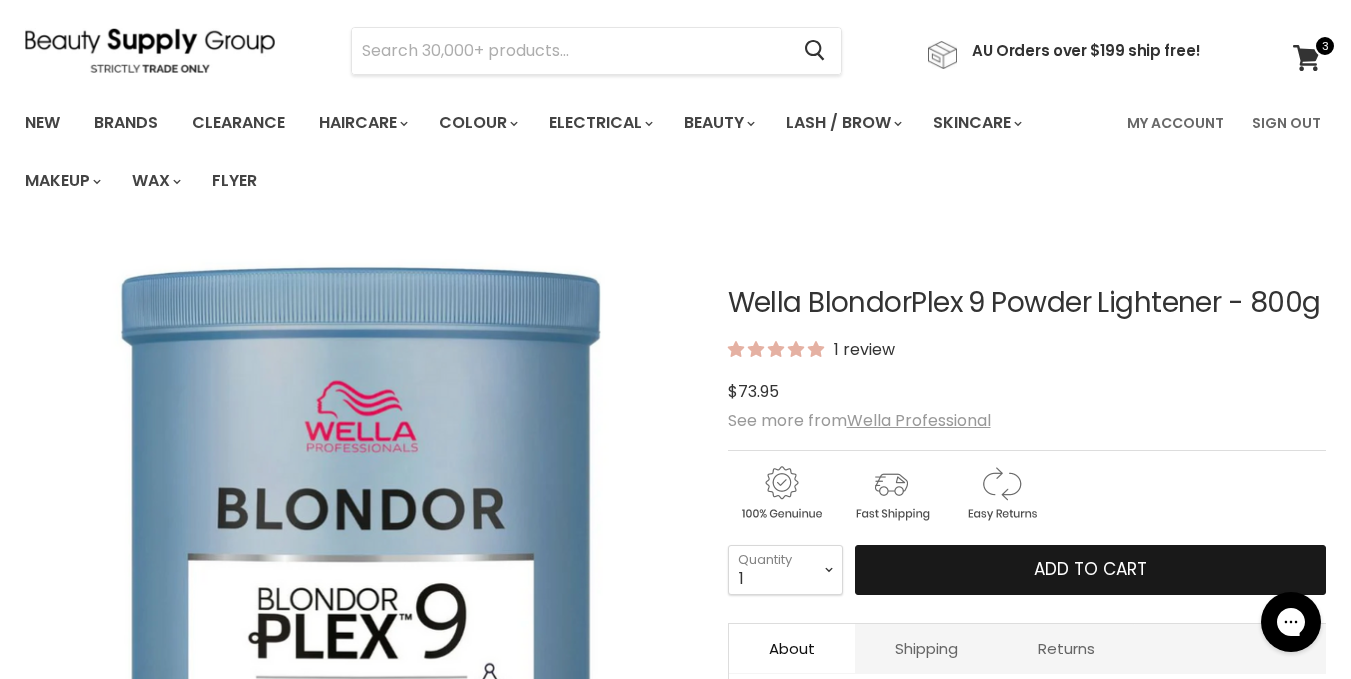 click on "Add to cart" at bounding box center (1090, 570) 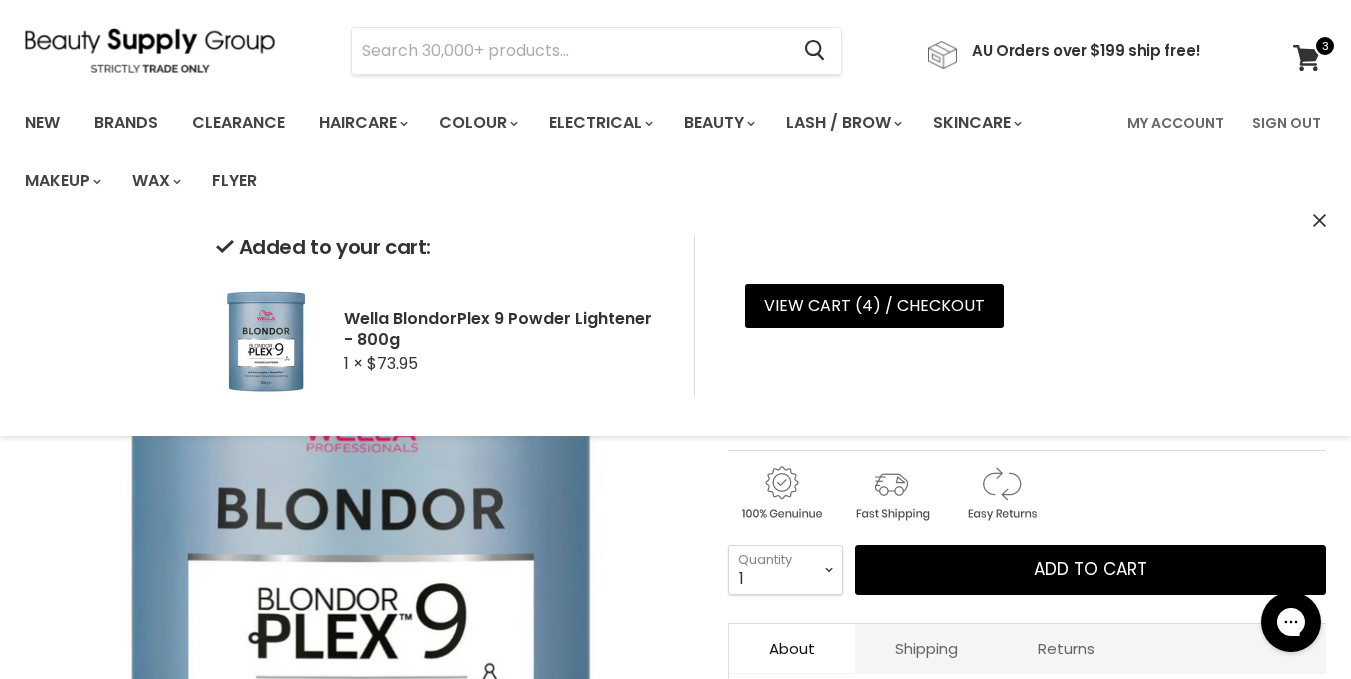 scroll, scrollTop: 102, scrollLeft: 0, axis: vertical 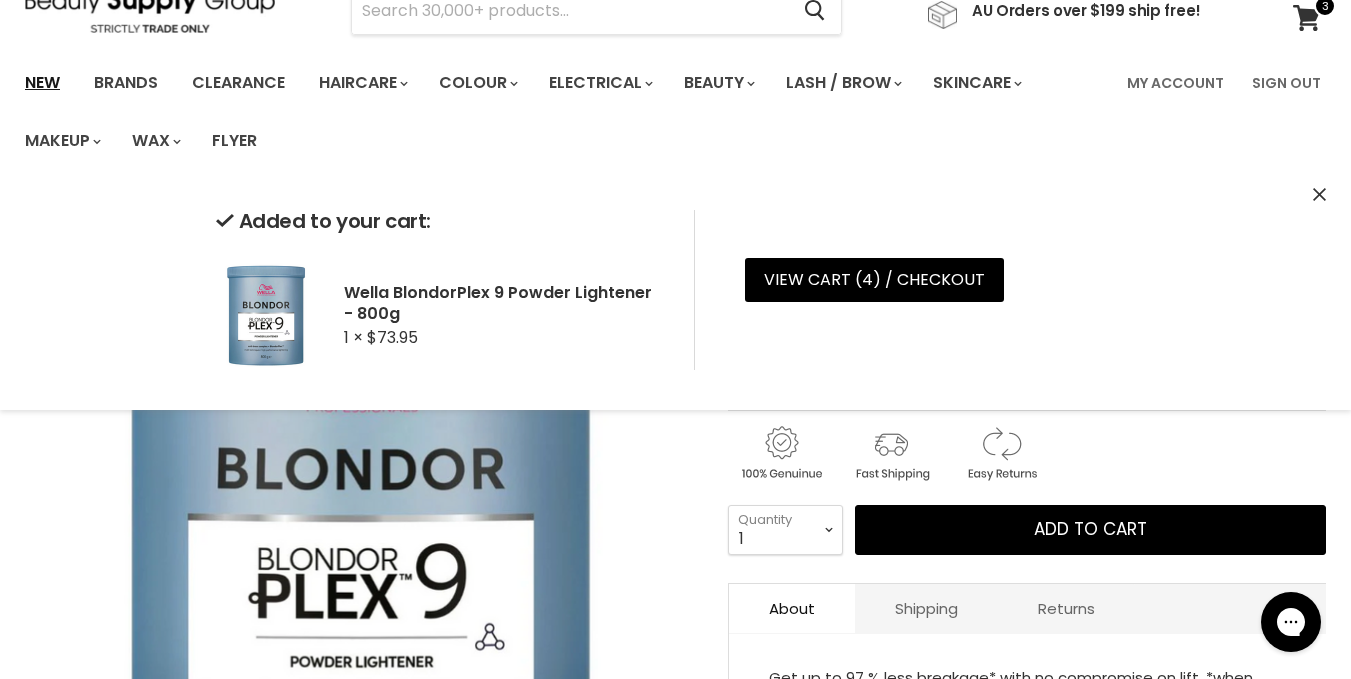 click on "New" at bounding box center (42, 83) 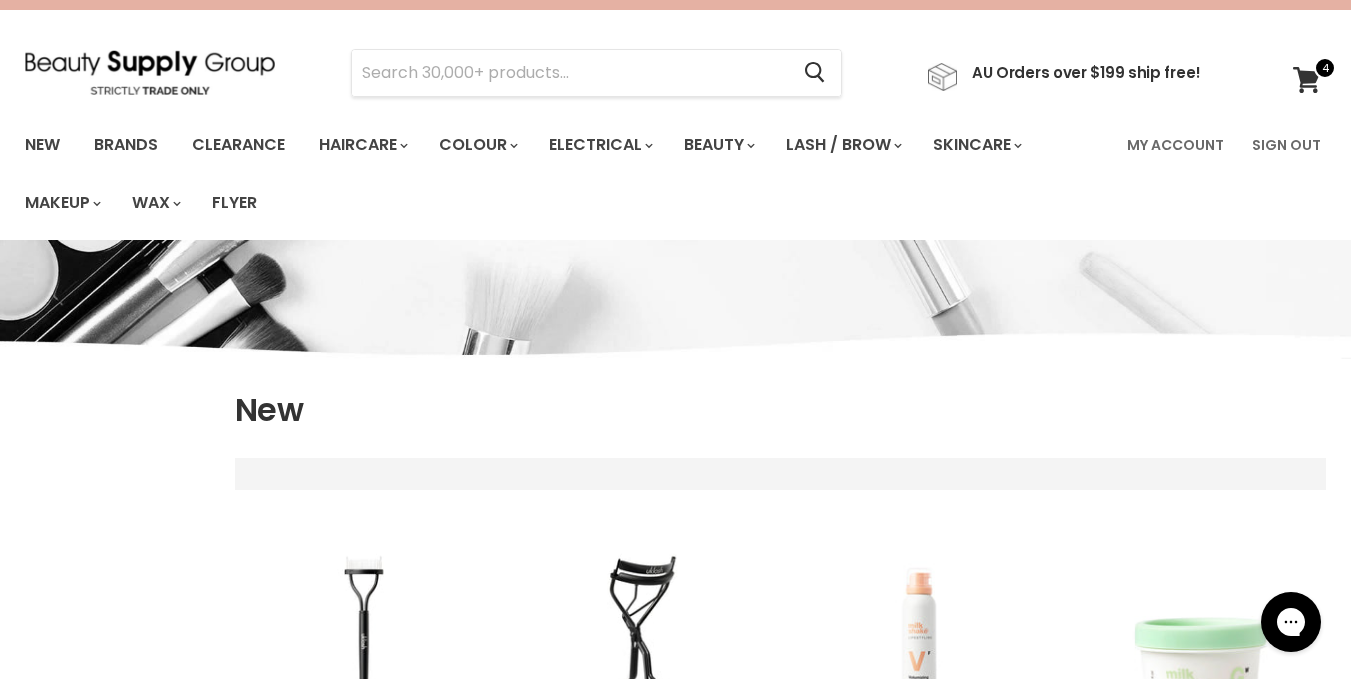 scroll, scrollTop: 0, scrollLeft: 0, axis: both 